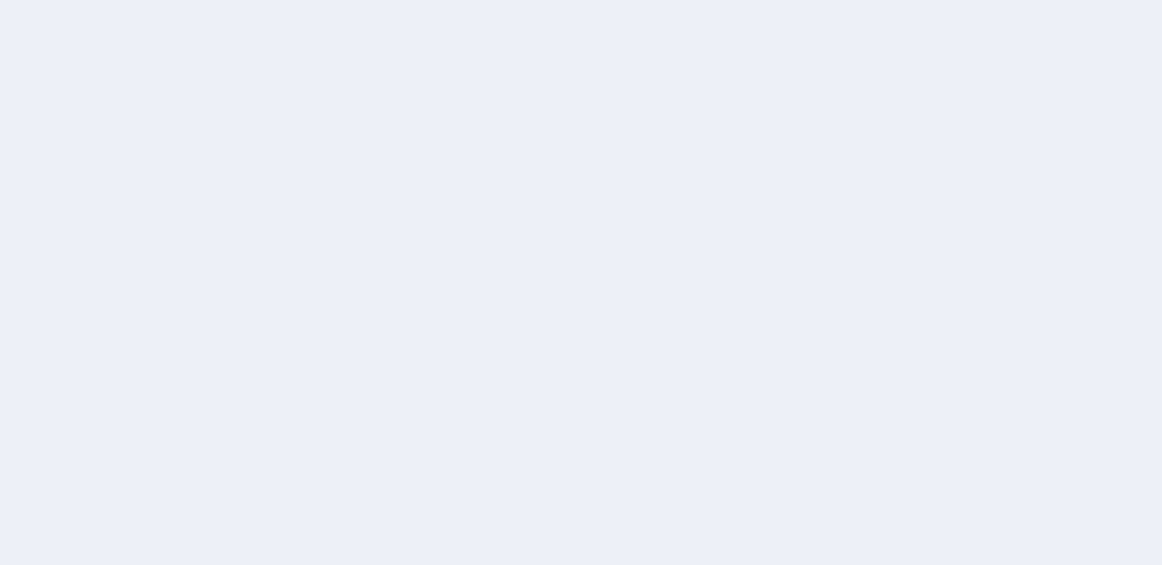 scroll, scrollTop: 0, scrollLeft: 0, axis: both 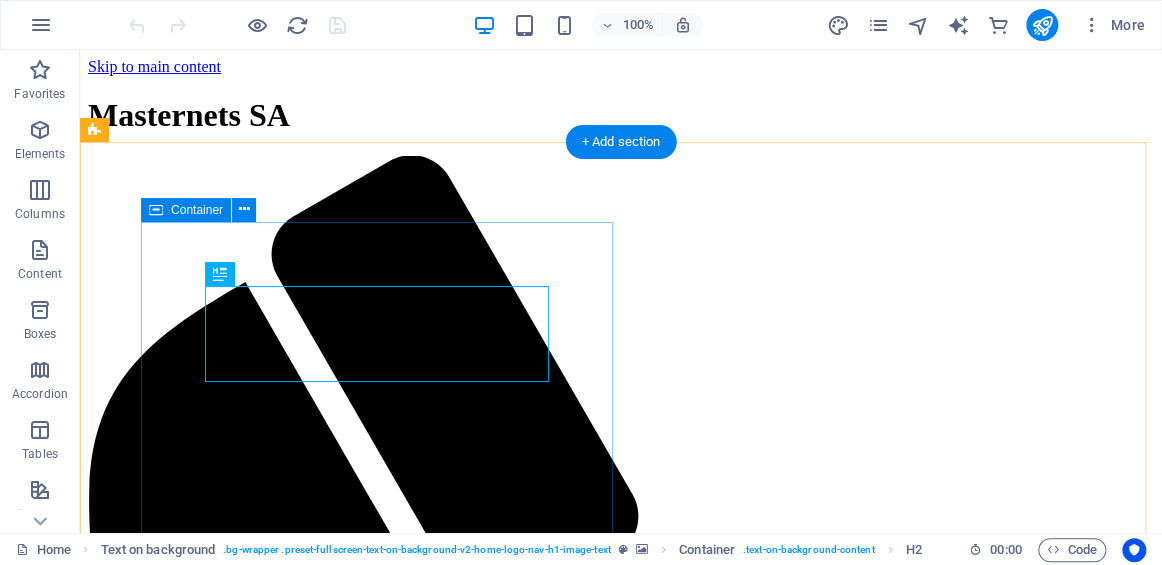 click on "Premium Agricultural Netting Products At Masternets SA, we specialize in providing high-quality netting solutions for agriculture to protect your crops. Whether you need hail nets, shade nets, or bird nets, we have you covered." at bounding box center (621, 2249) 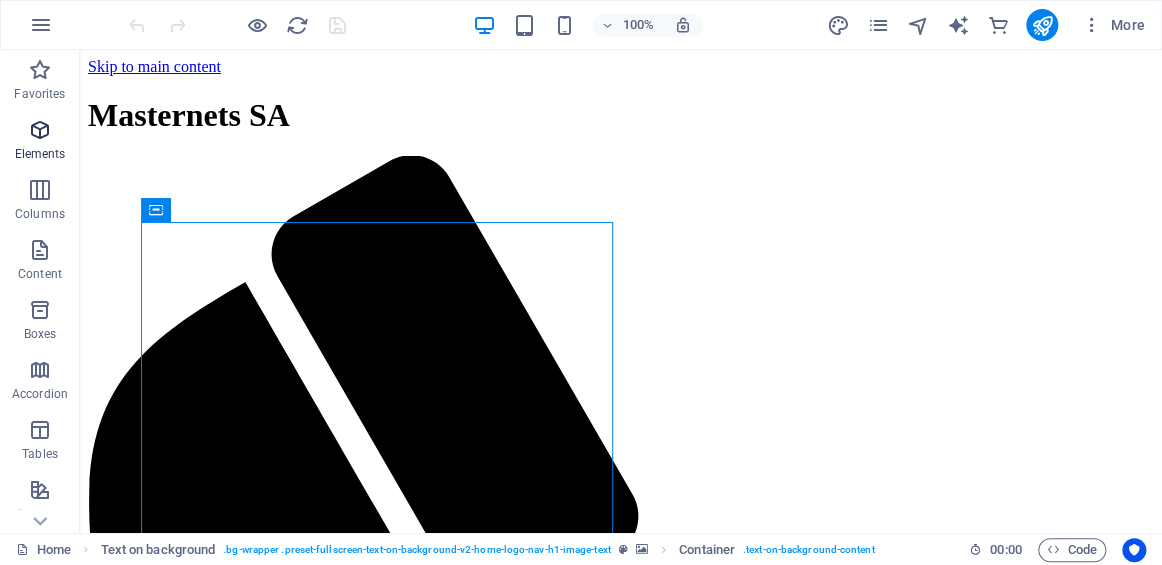 click at bounding box center [40, 130] 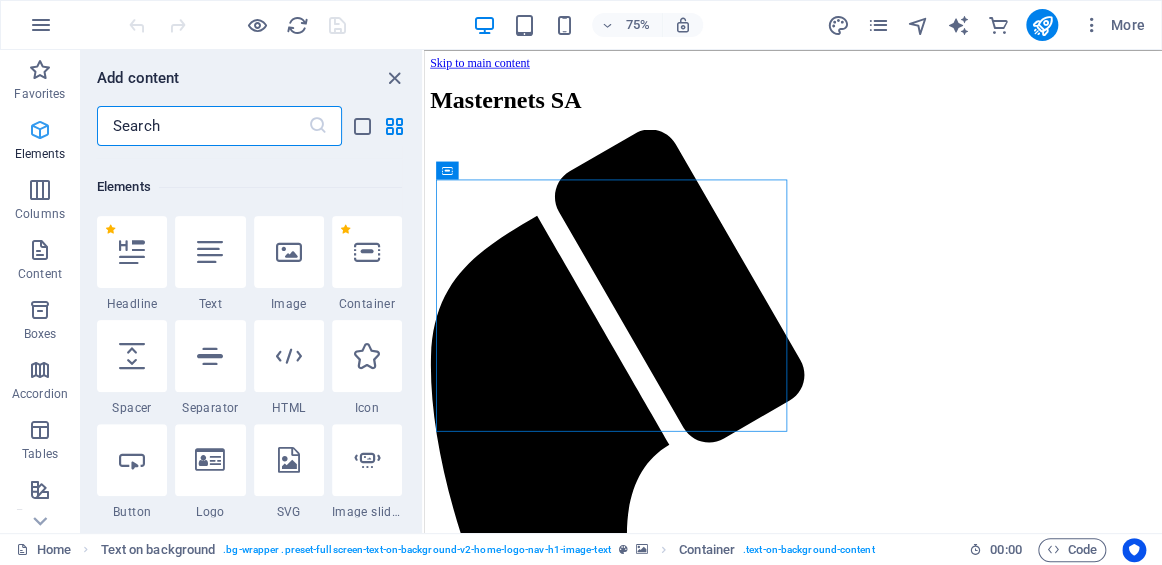 scroll, scrollTop: 213, scrollLeft: 0, axis: vertical 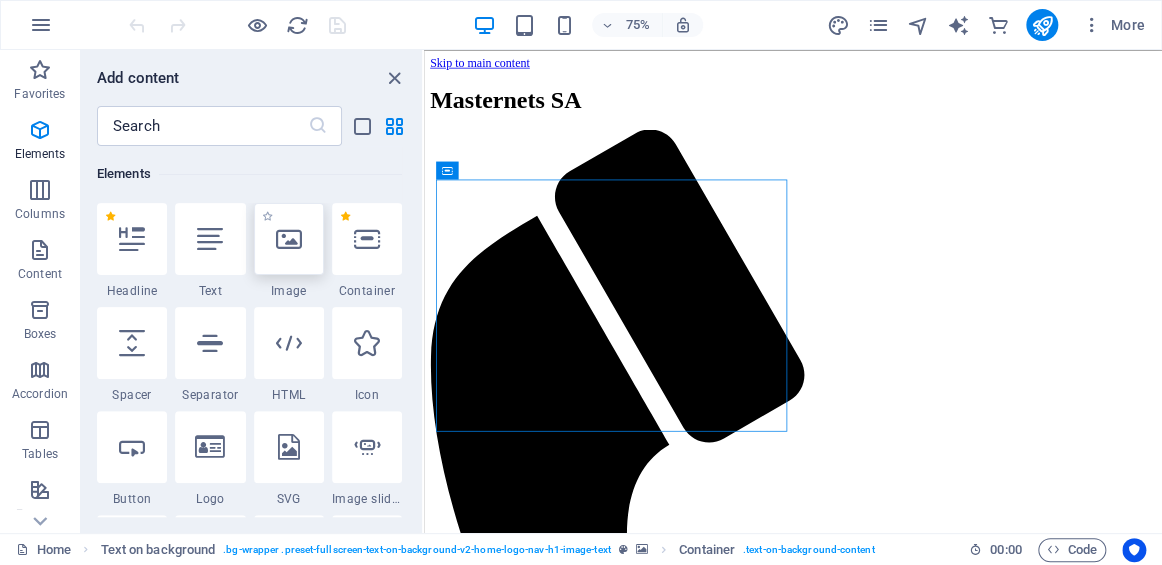 click at bounding box center (289, 239) 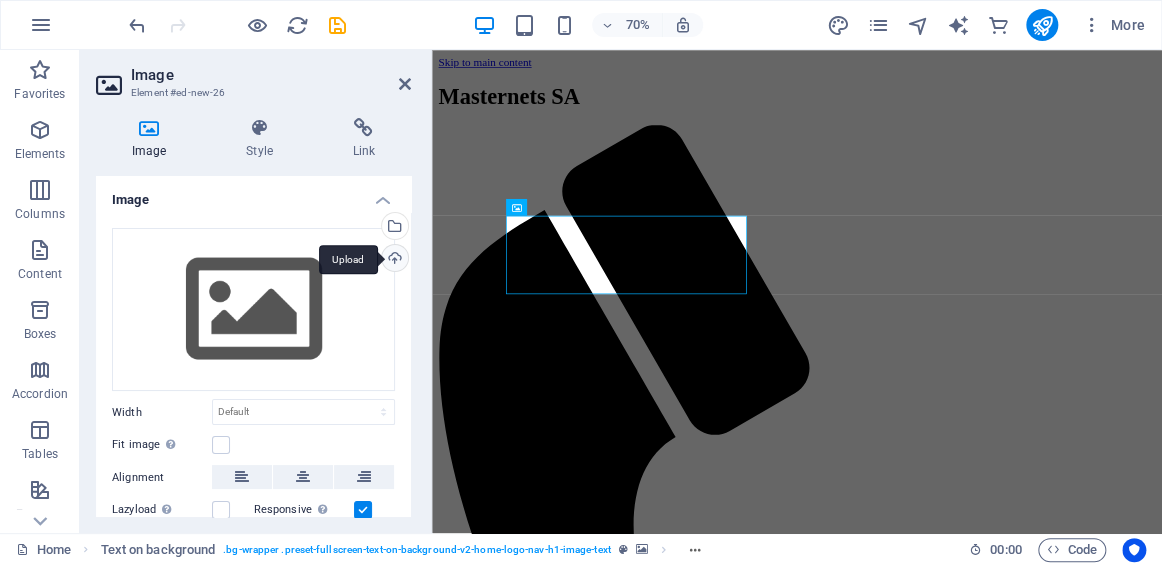click on "Upload" at bounding box center [393, 260] 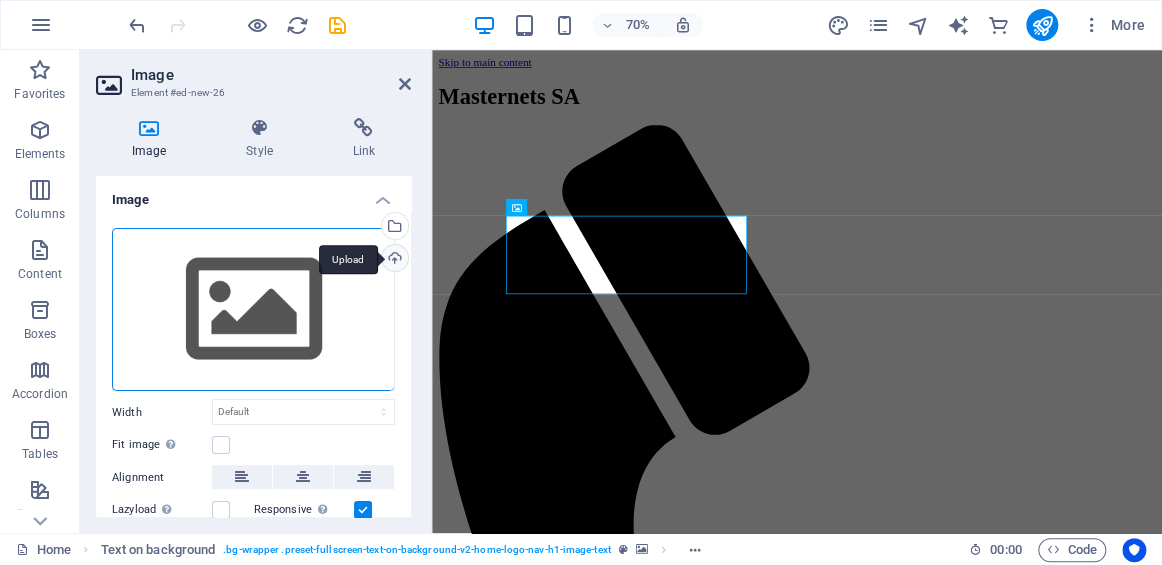 click on "Upload" at bounding box center [393, 260] 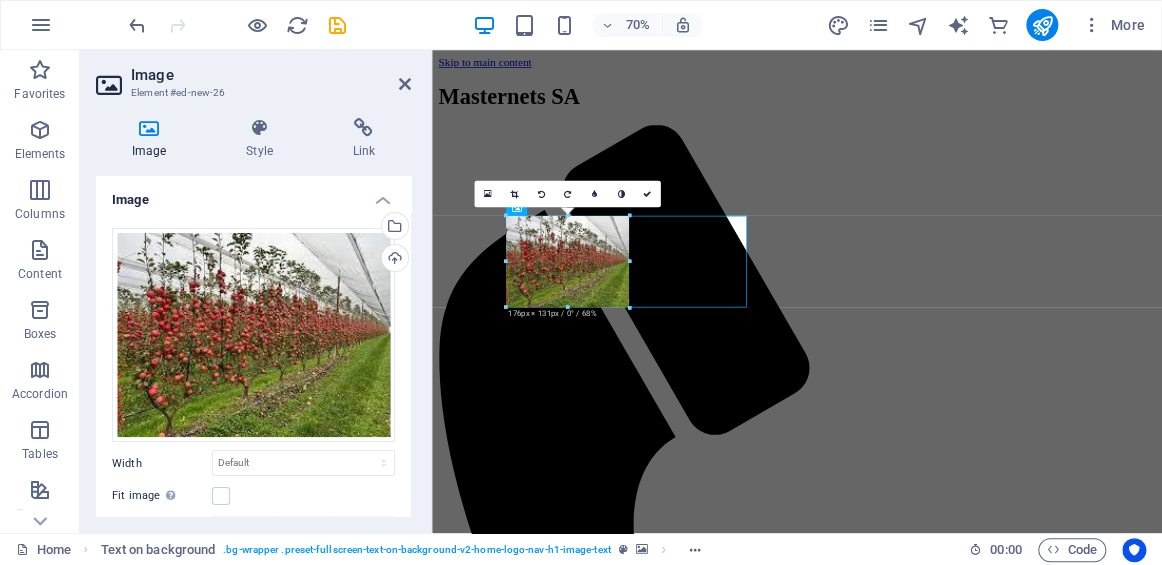 drag, startPoint x: 596, startPoint y: 280, endPoint x: 169, endPoint y: 371, distance: 436.58905 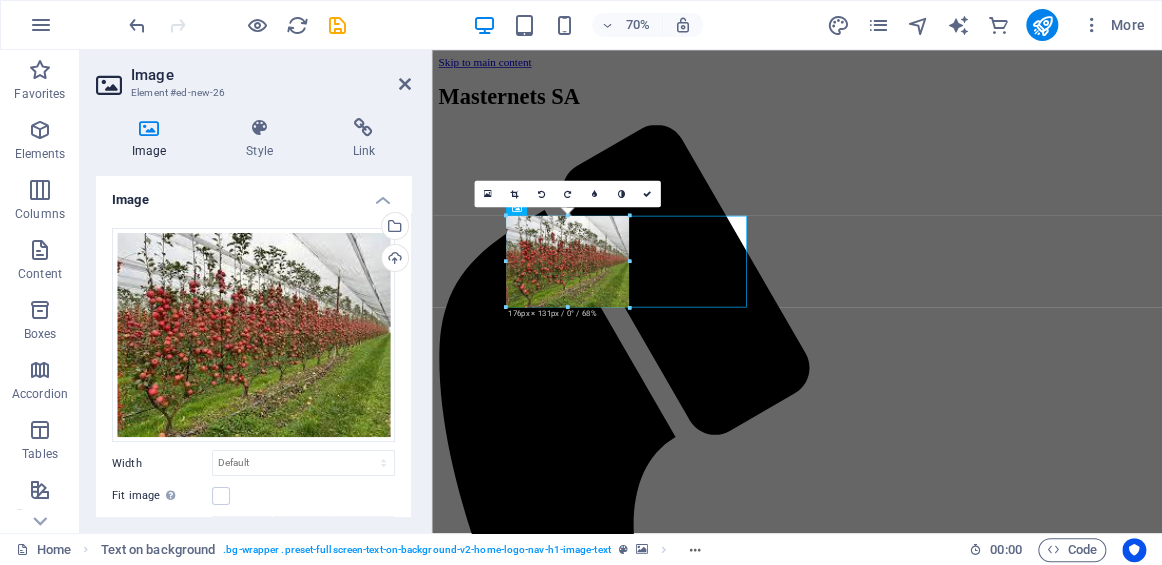 type on "176" 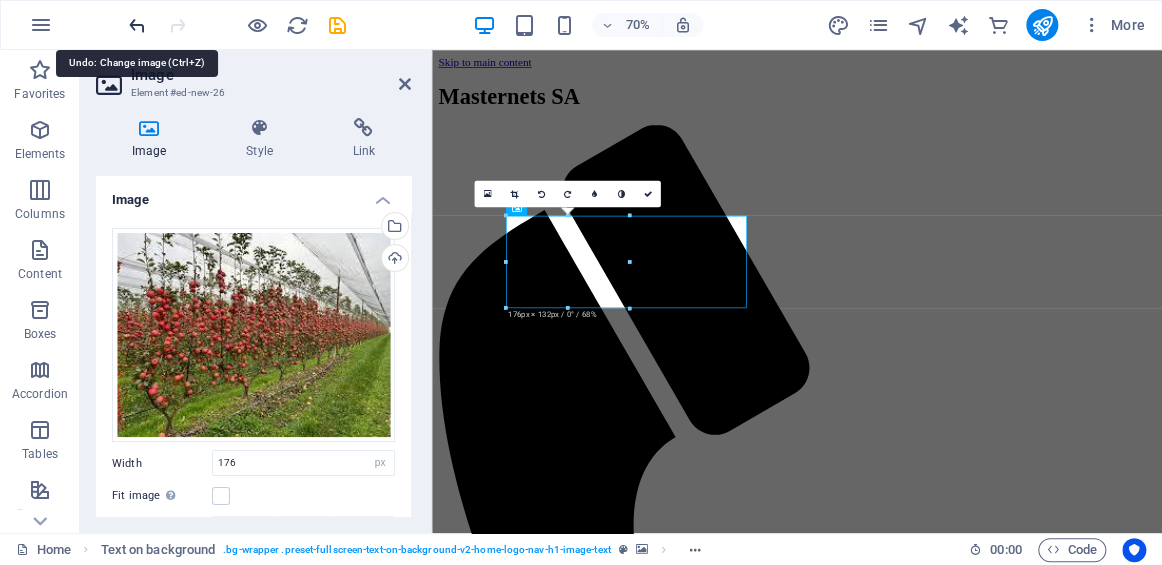 click at bounding box center (137, 25) 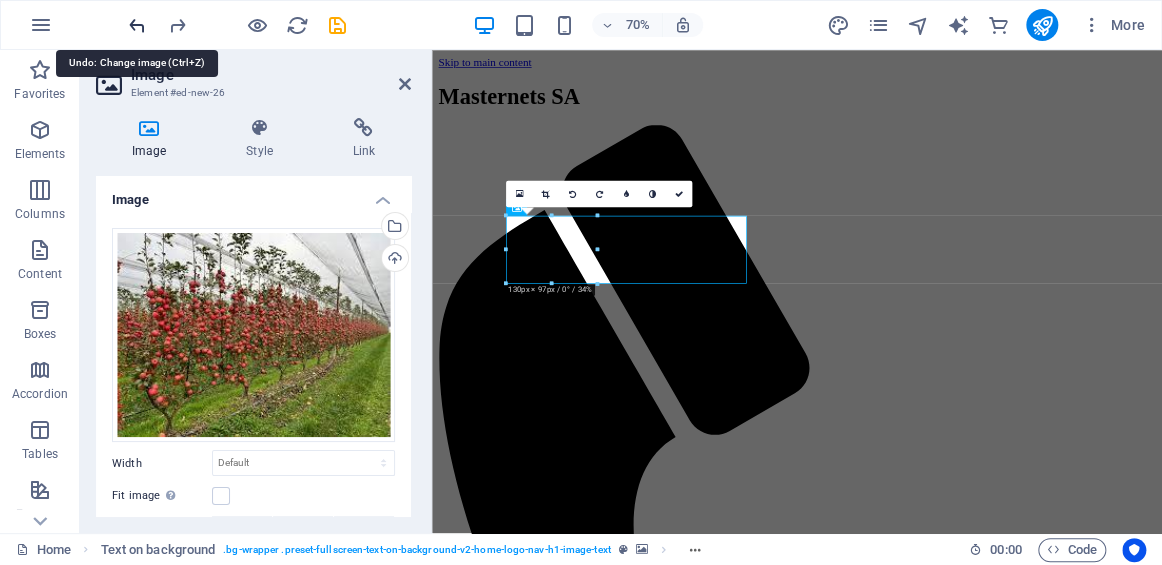 click at bounding box center [137, 25] 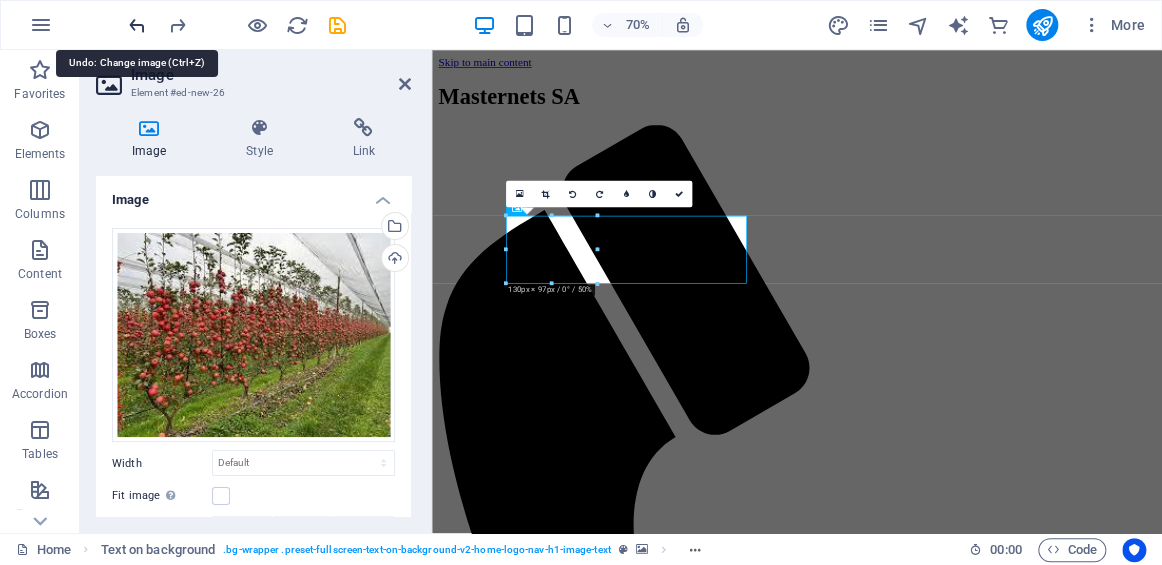 click at bounding box center [137, 25] 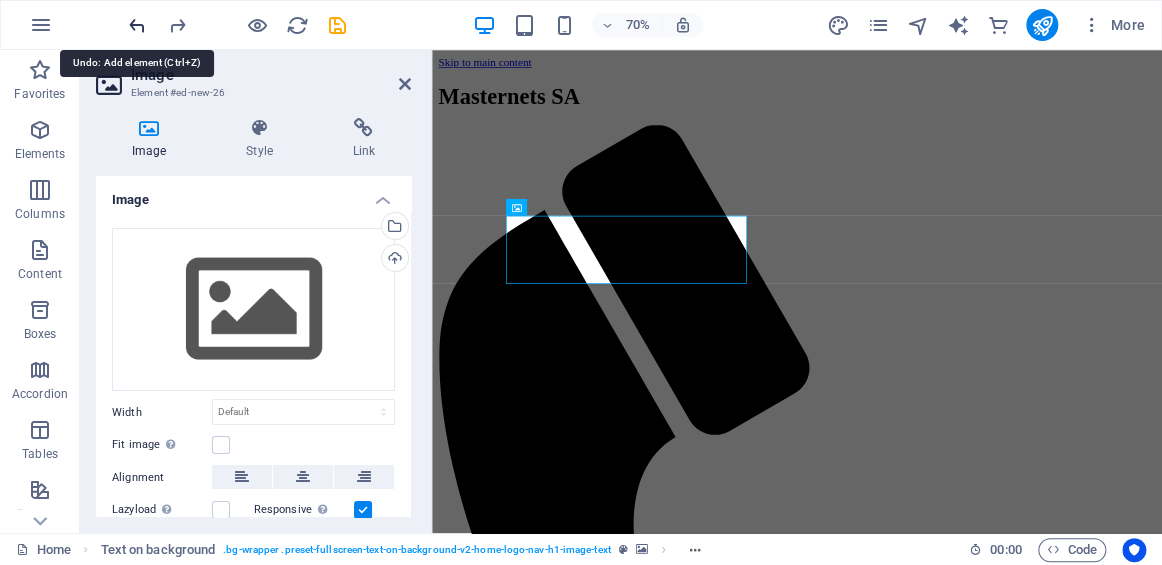 click at bounding box center (137, 25) 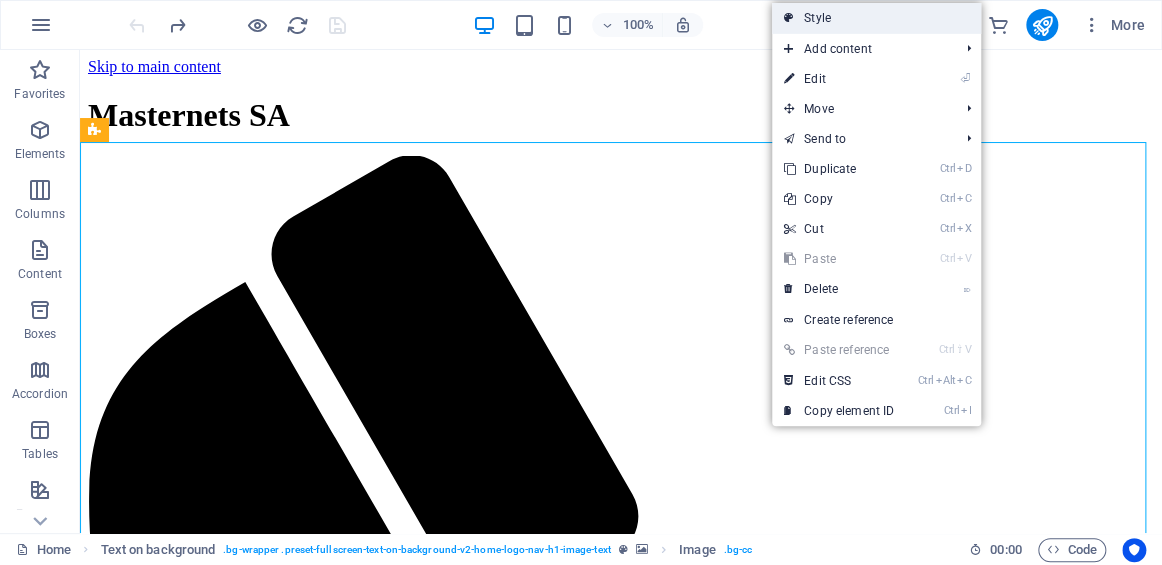 click on "Style" at bounding box center [876, 18] 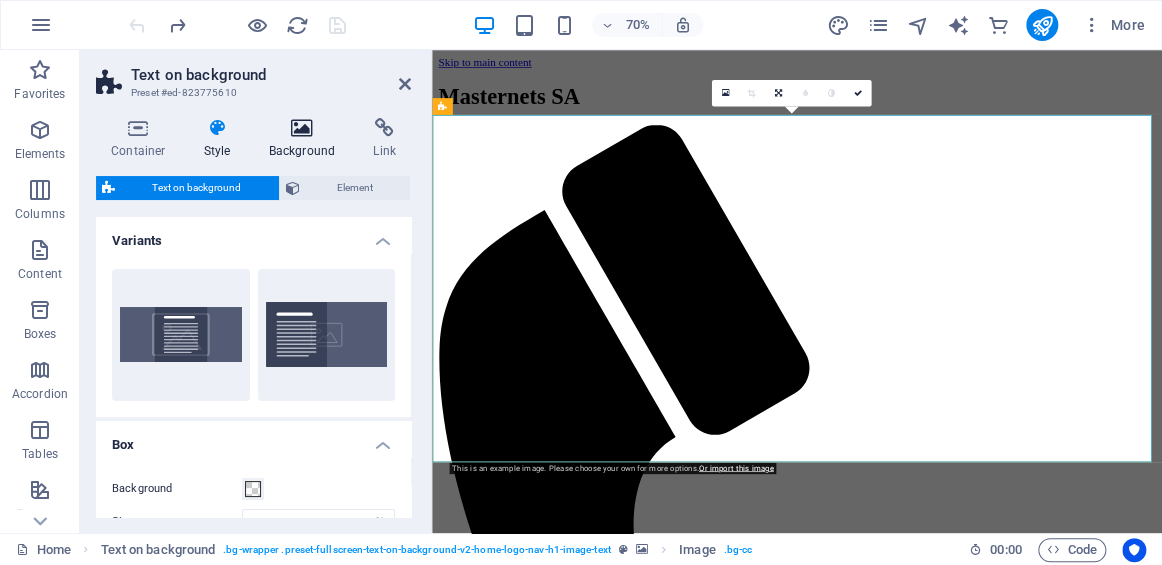 click at bounding box center (302, 128) 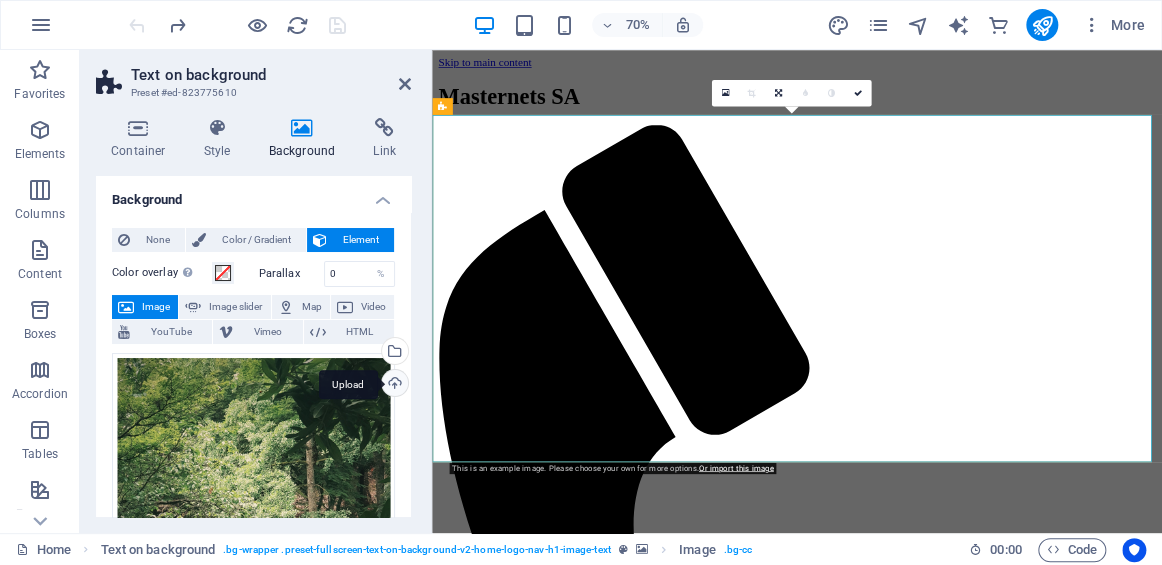 click on "Upload" at bounding box center [393, 385] 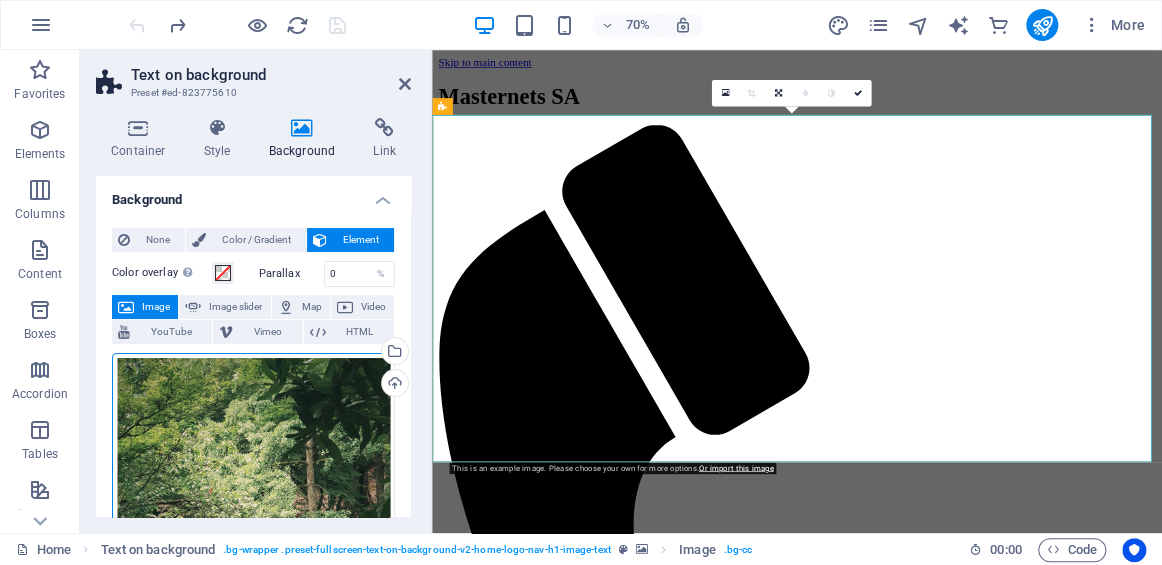 drag, startPoint x: 407, startPoint y: 265, endPoint x: 406, endPoint y: 312, distance: 47.010635 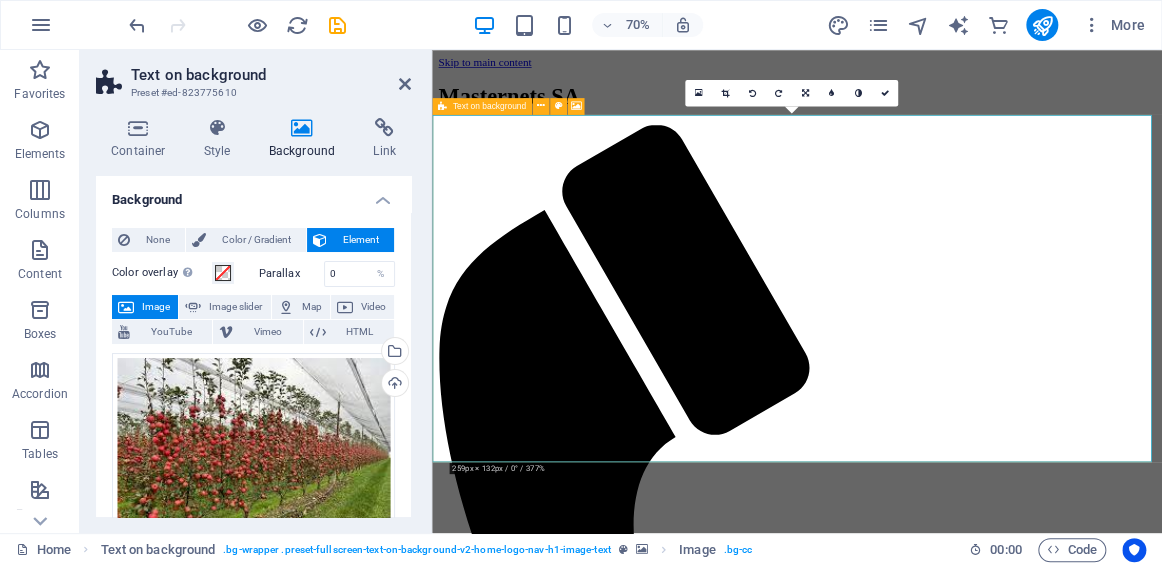 click at bounding box center [953, 1624] 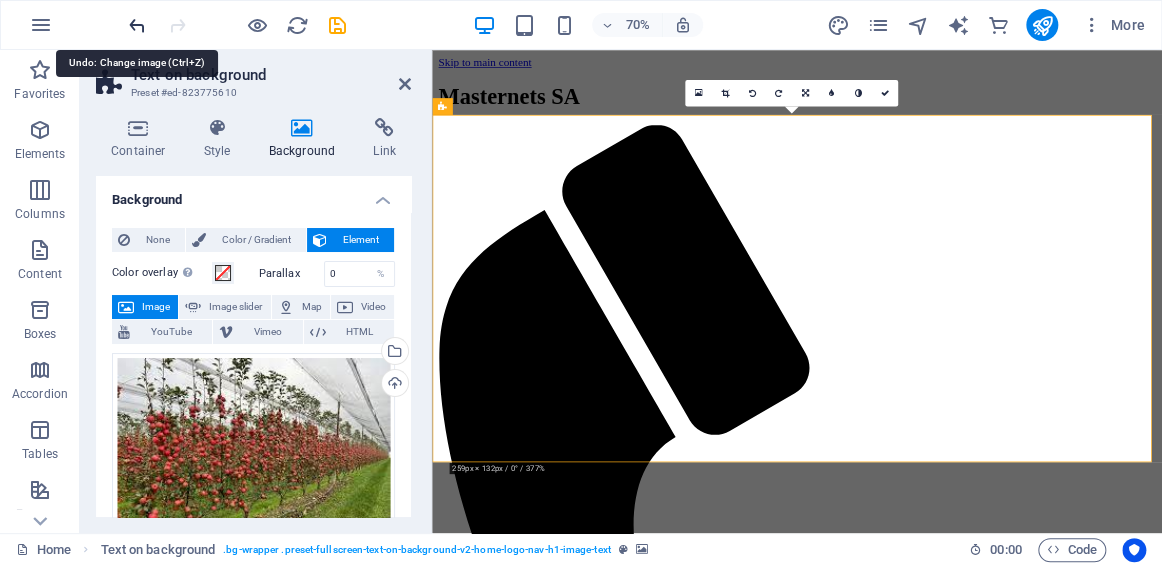 click at bounding box center (137, 25) 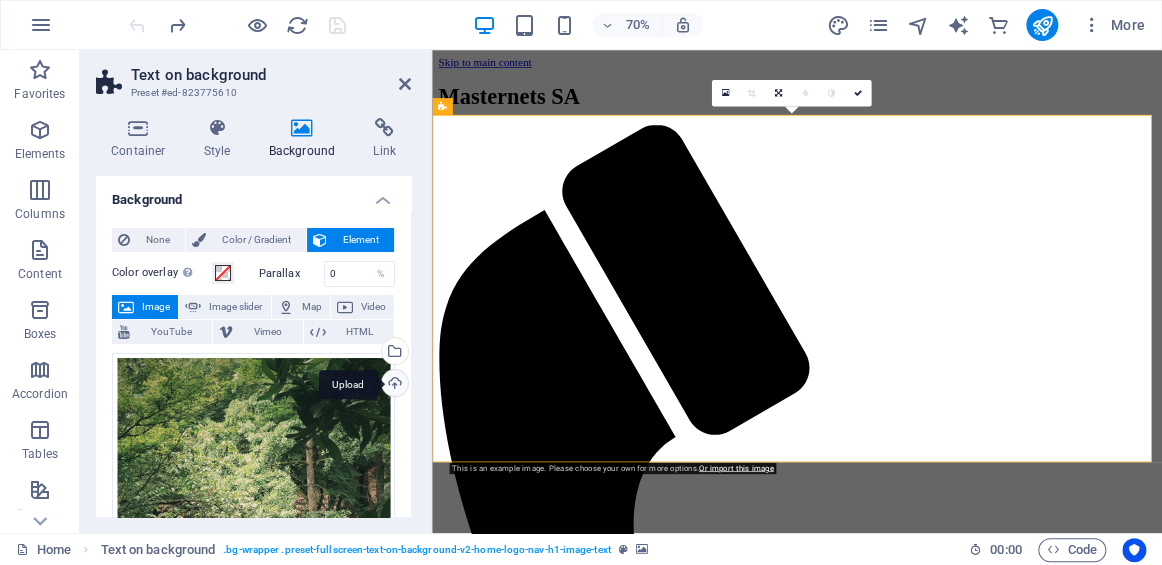 click on "Upload" at bounding box center (393, 385) 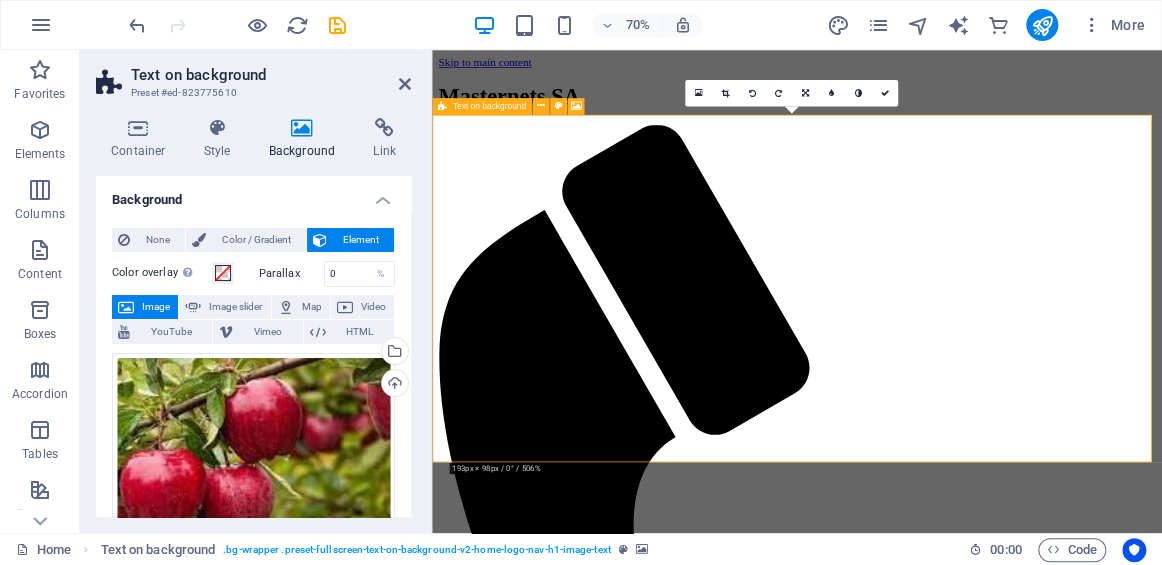 click at bounding box center [953, 1624] 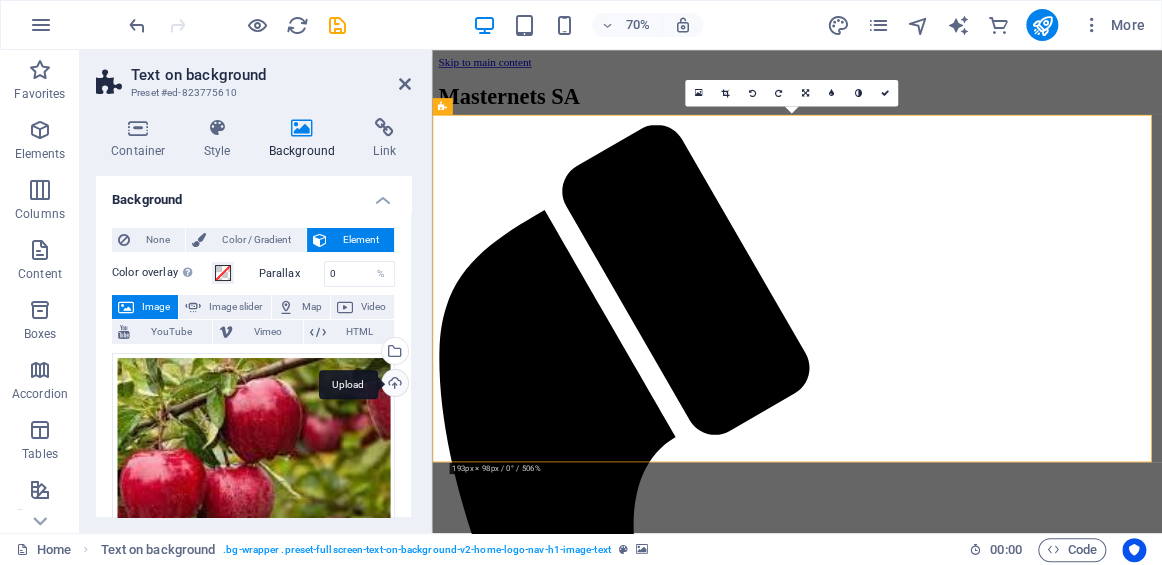 click on "Upload" at bounding box center (393, 385) 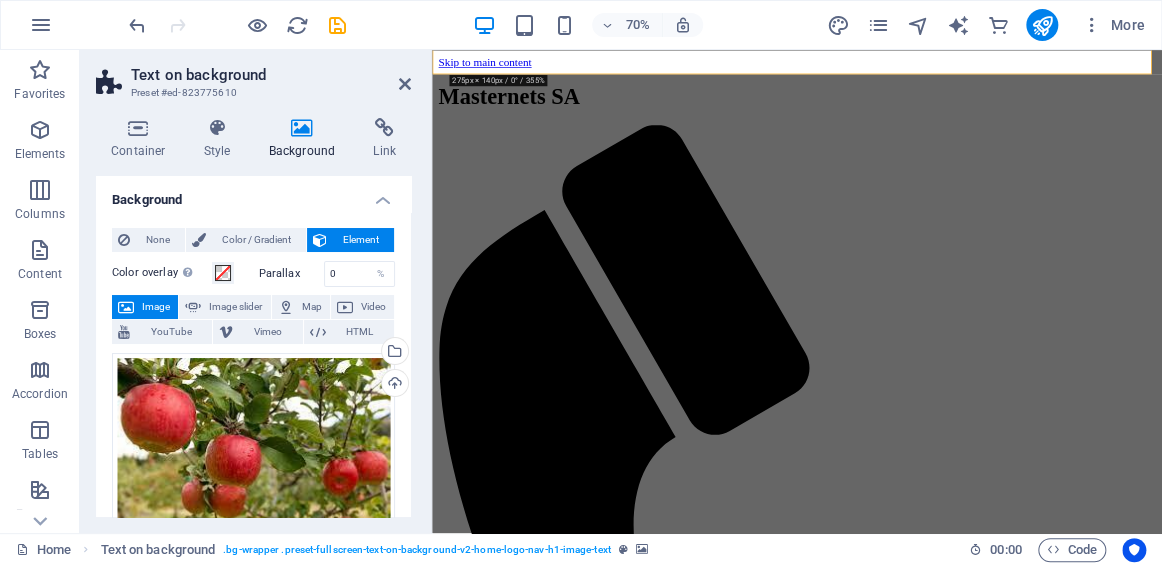 scroll, scrollTop: 553, scrollLeft: 0, axis: vertical 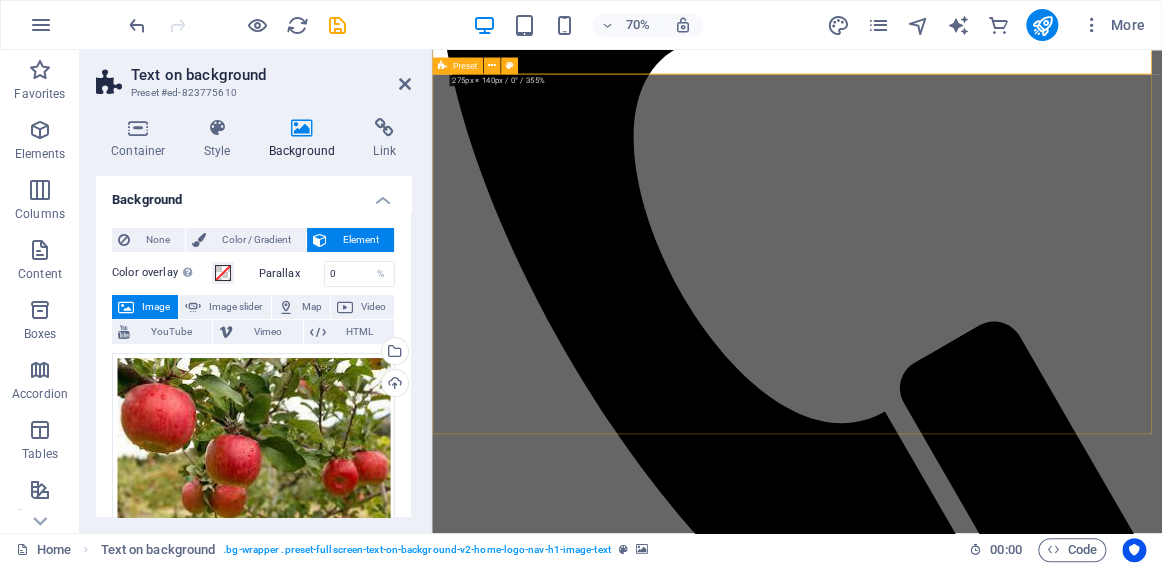 click at bounding box center (953, 1718) 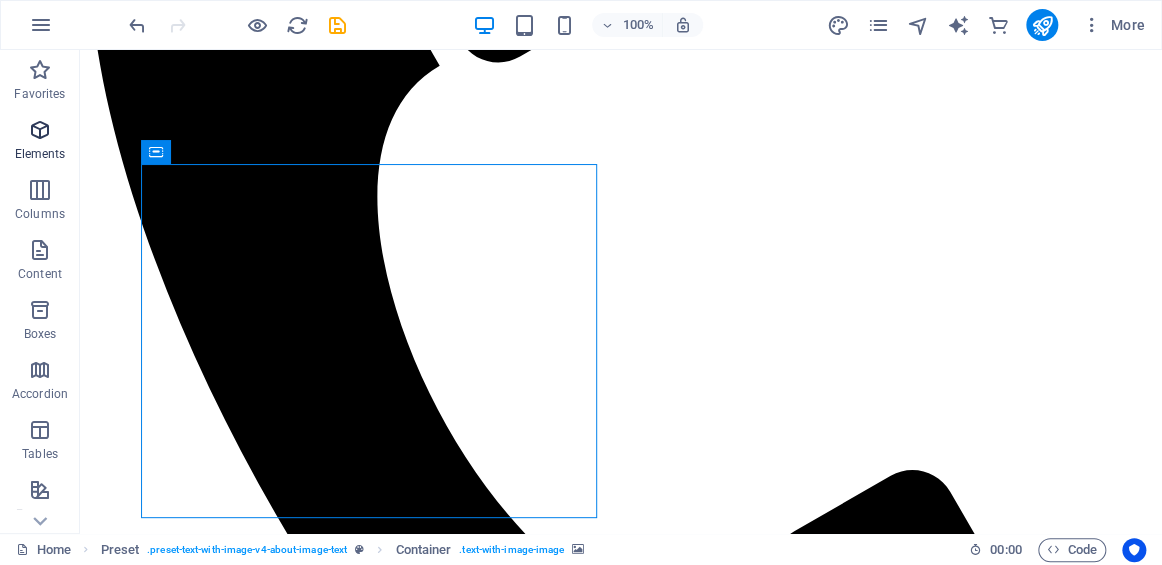 click at bounding box center (40, 130) 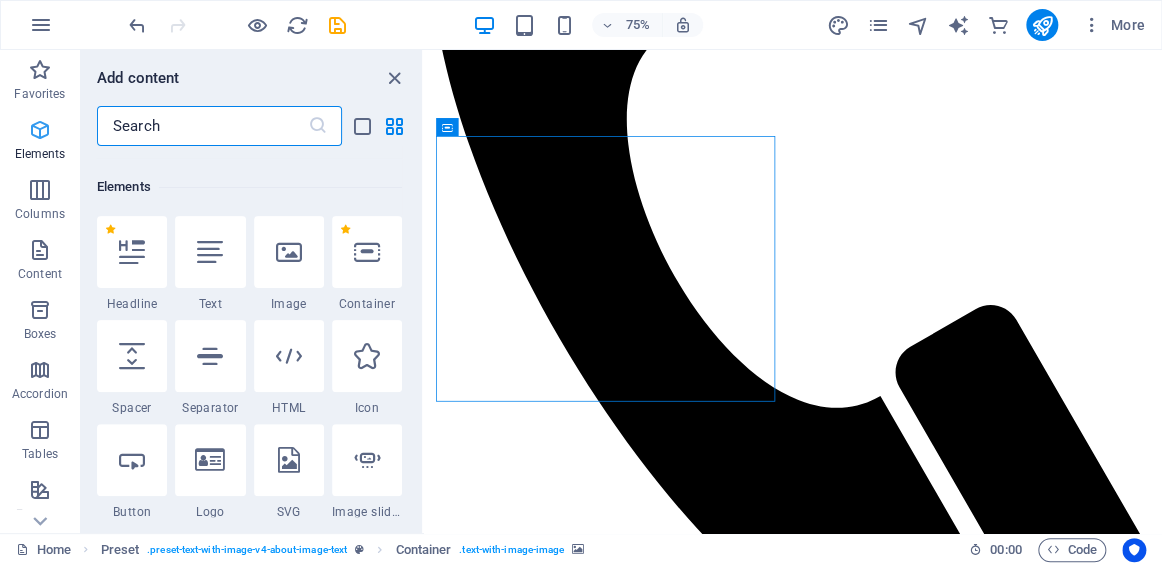 scroll, scrollTop: 213, scrollLeft: 0, axis: vertical 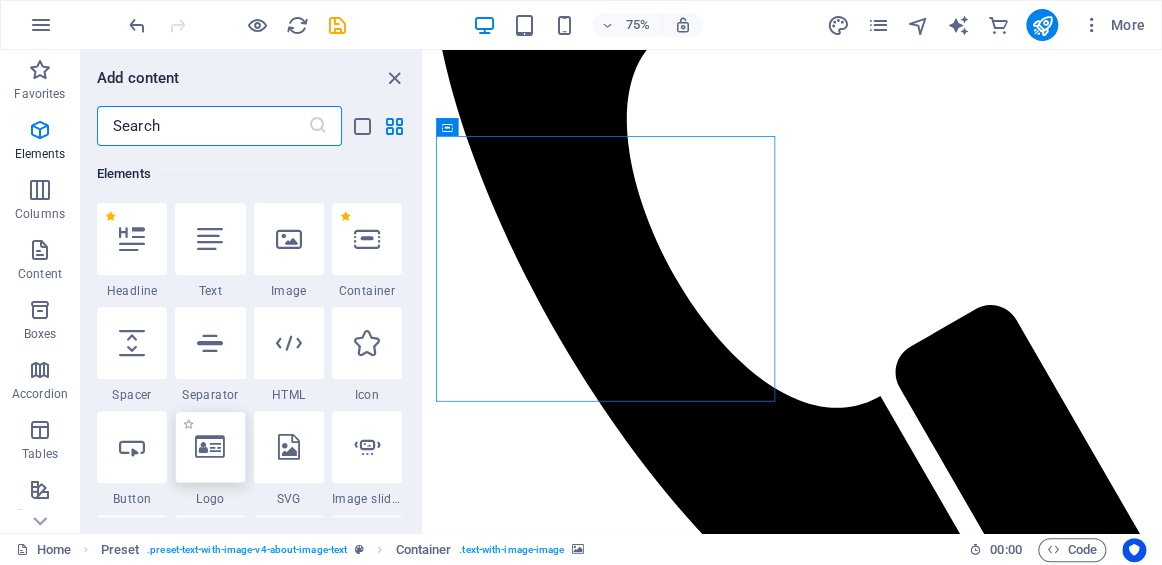 click at bounding box center (210, 447) 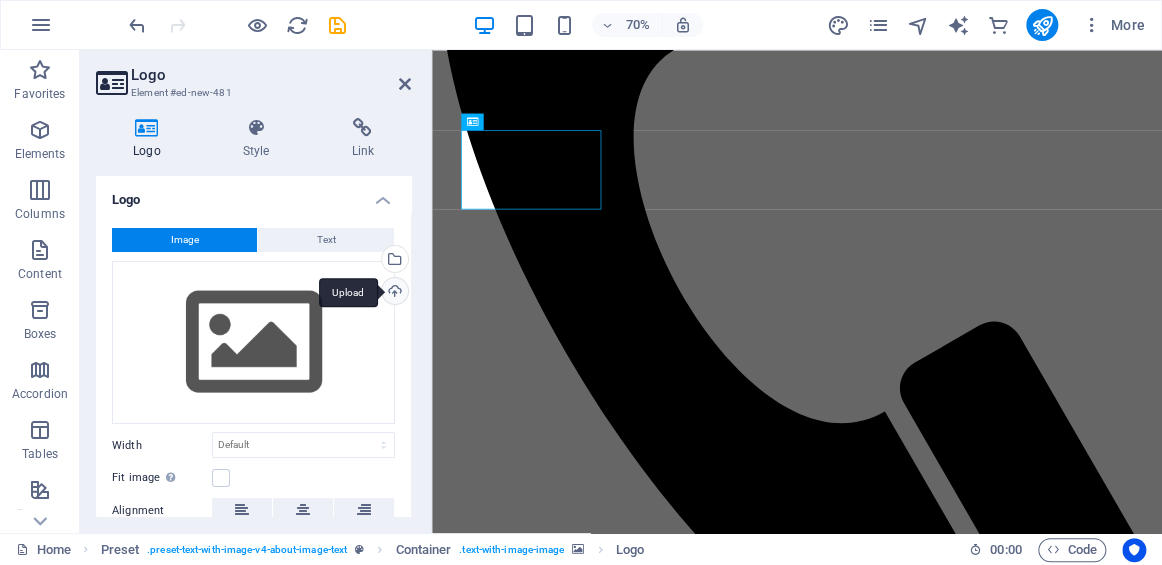 click on "Upload" at bounding box center [393, 293] 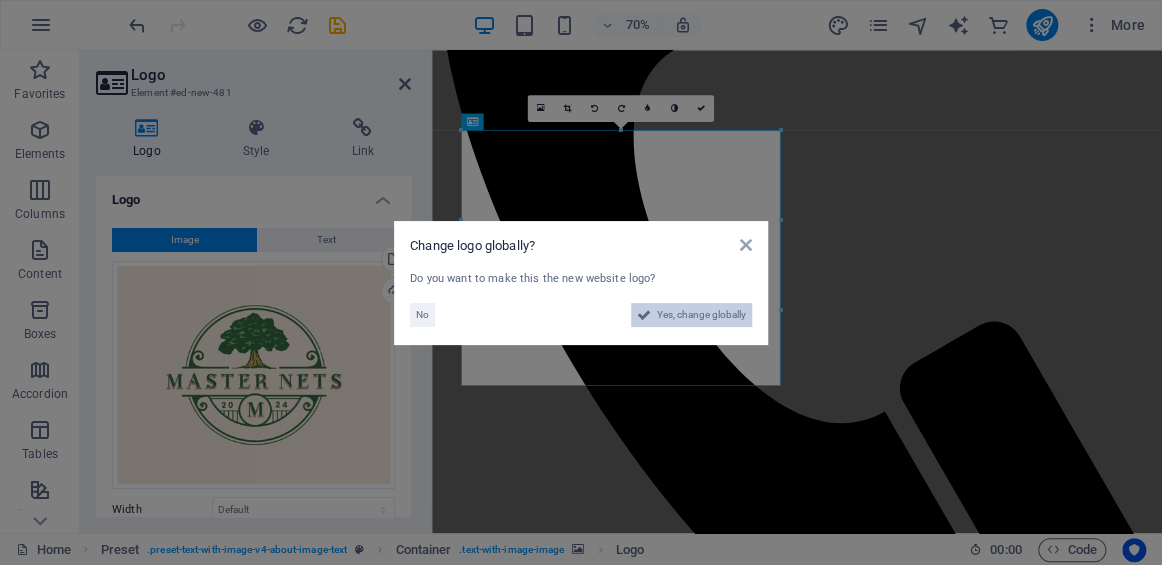 click on "Yes, change globally" at bounding box center [701, 315] 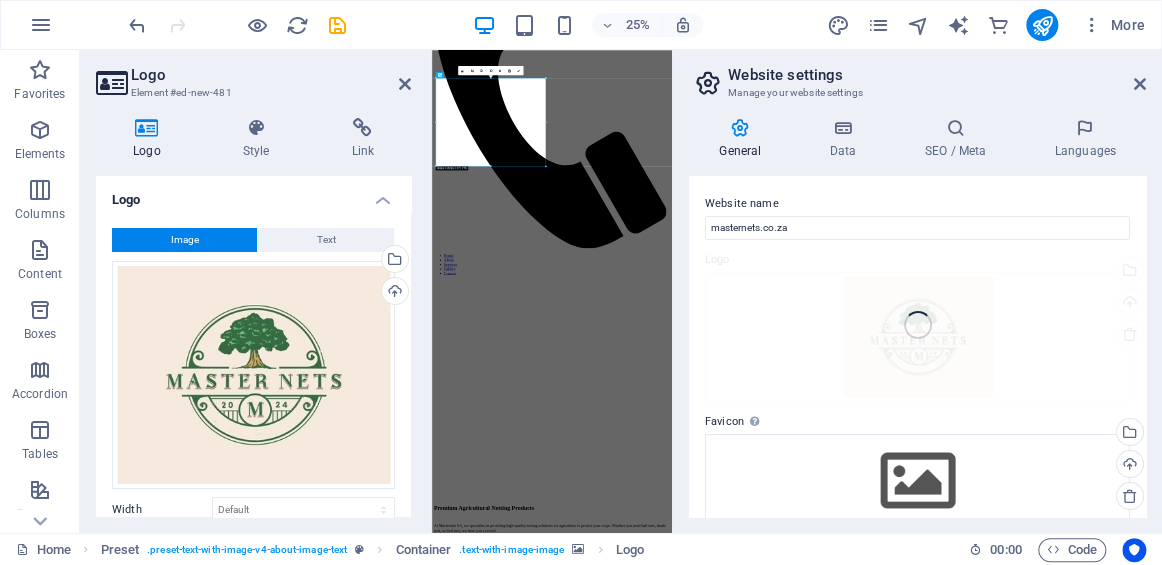 scroll, scrollTop: 861, scrollLeft: 0, axis: vertical 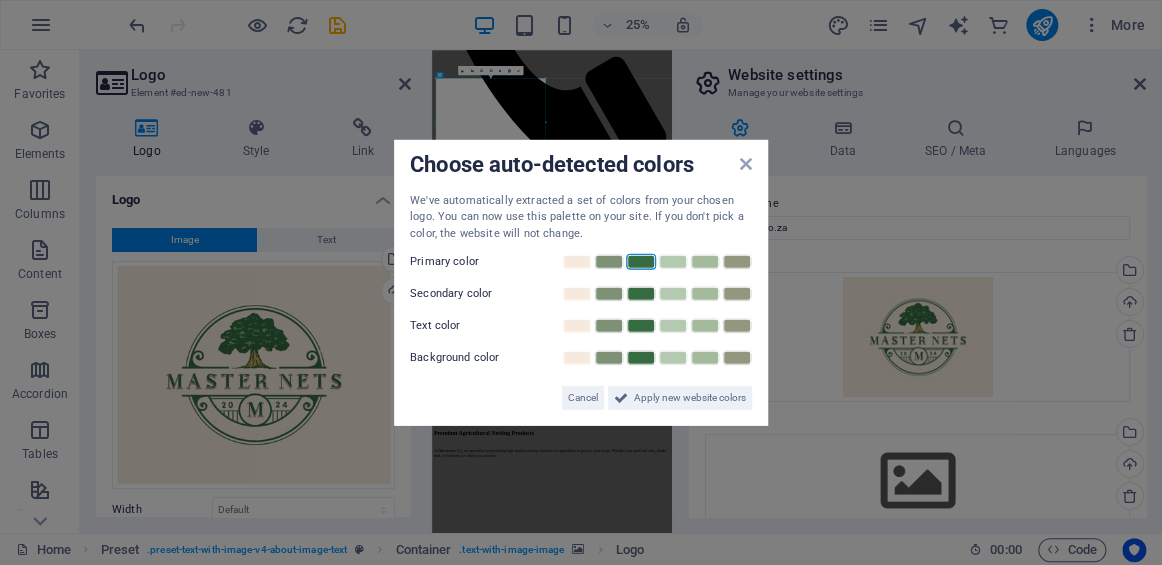 click at bounding box center [641, 262] 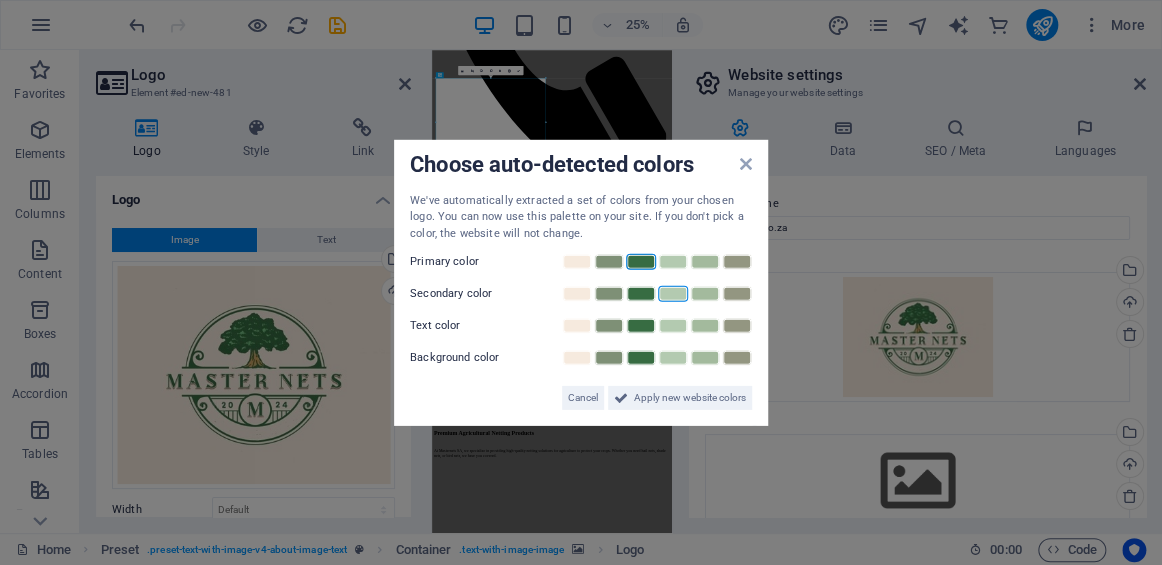 click at bounding box center (673, 294) 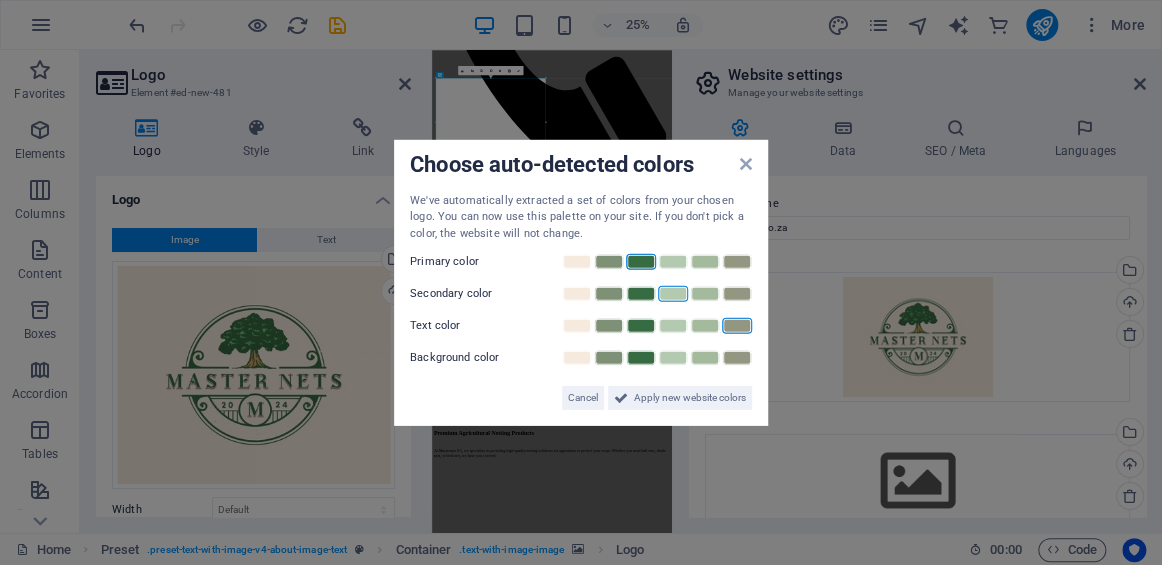 click at bounding box center [737, 326] 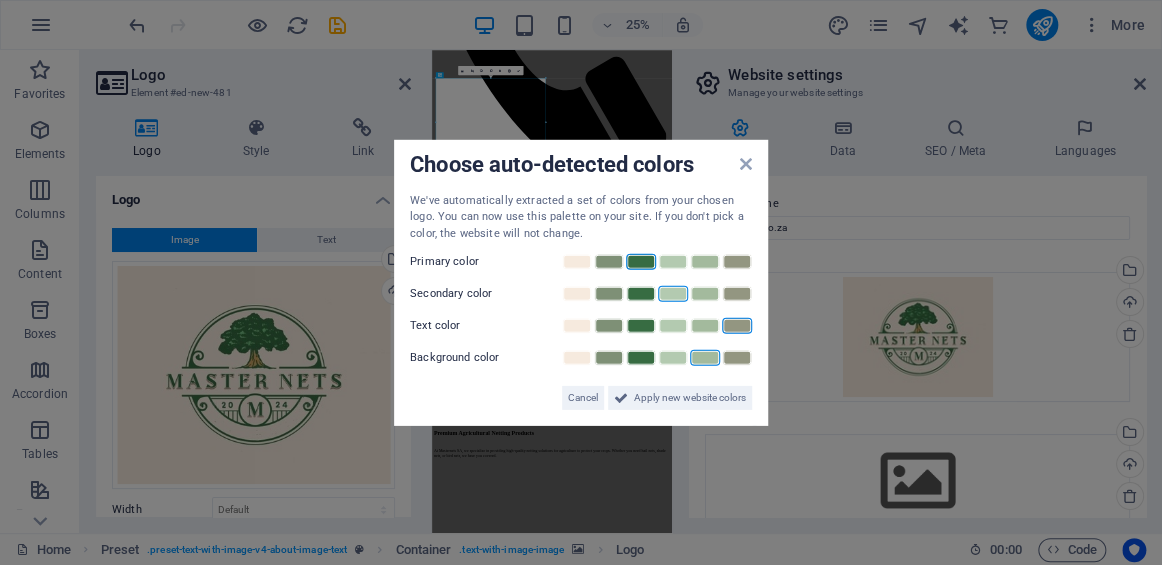 click at bounding box center (705, 358) 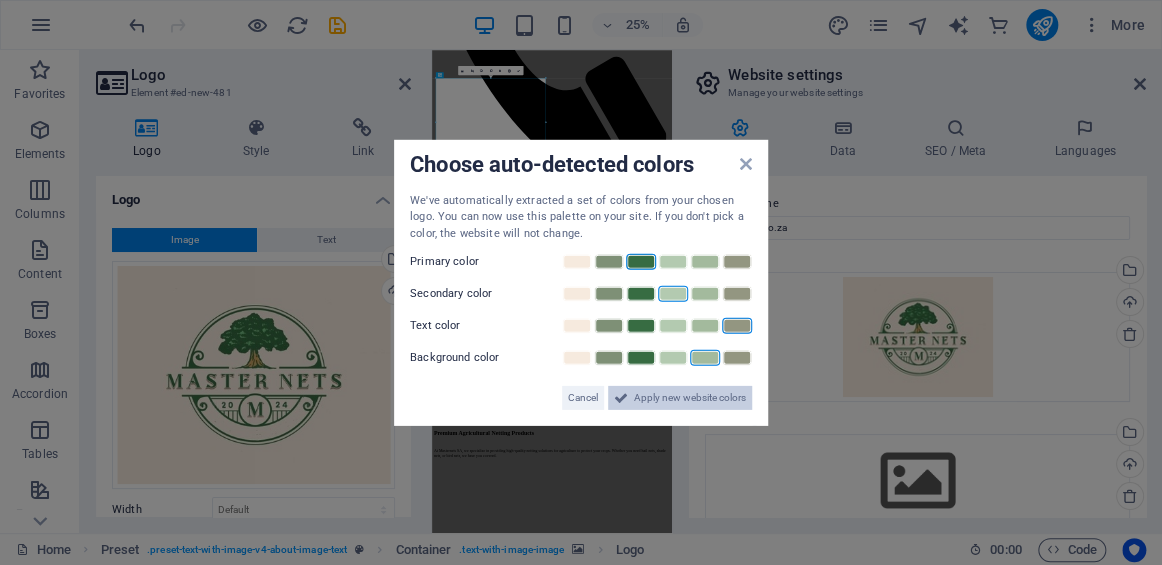 click on "Apply new website colors" at bounding box center [690, 398] 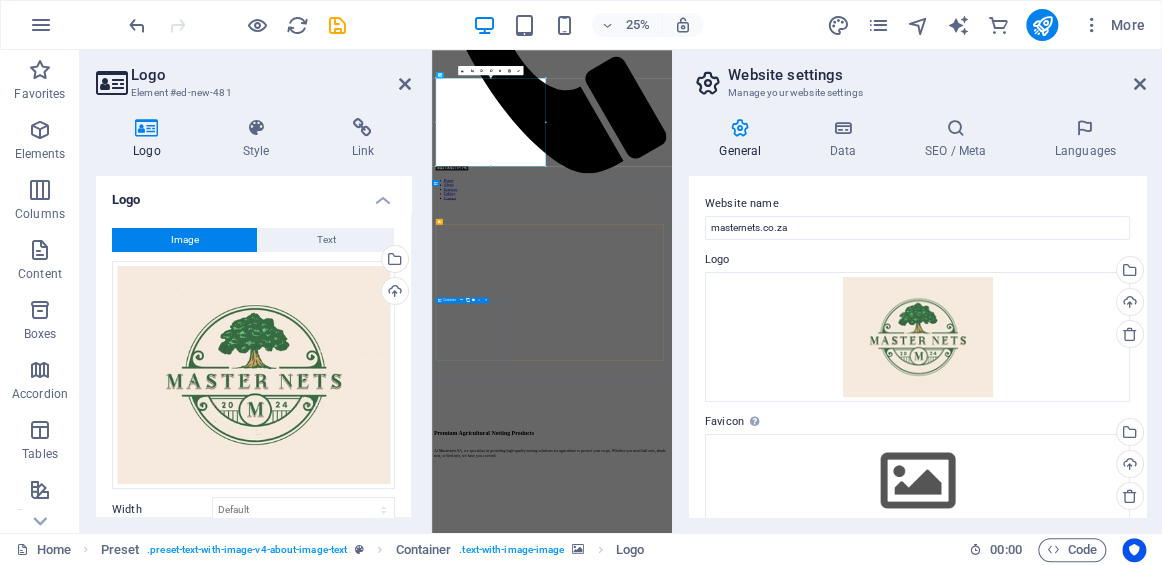 click on "Fruit Tree Nets Ensure the best protection for your fruit trees with our custom netting solutions." at bounding box center (921, 6702) 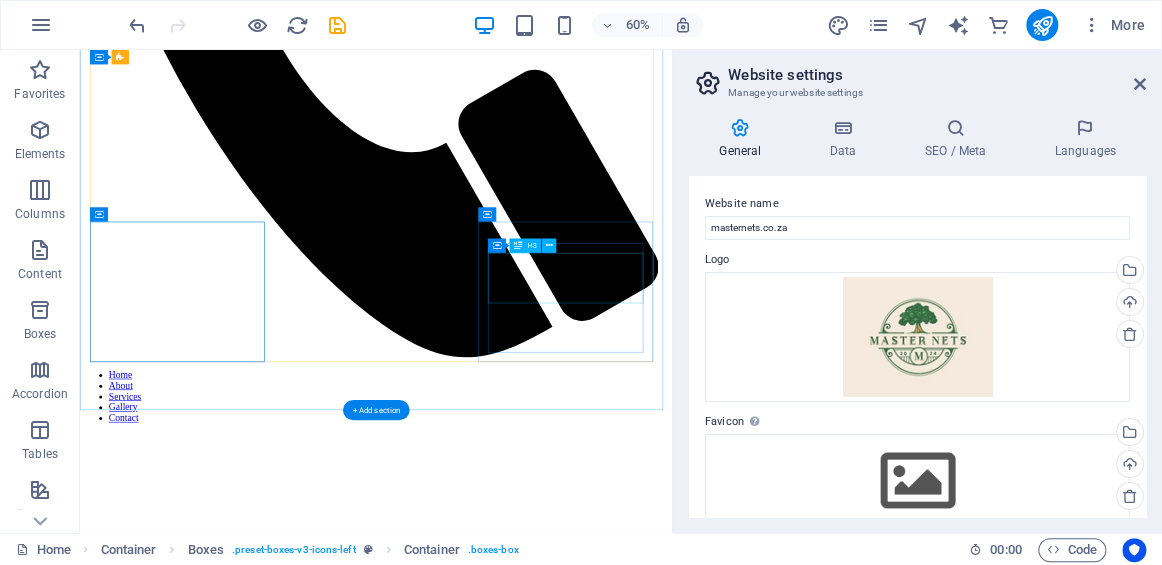 scroll, scrollTop: 1278, scrollLeft: 0, axis: vertical 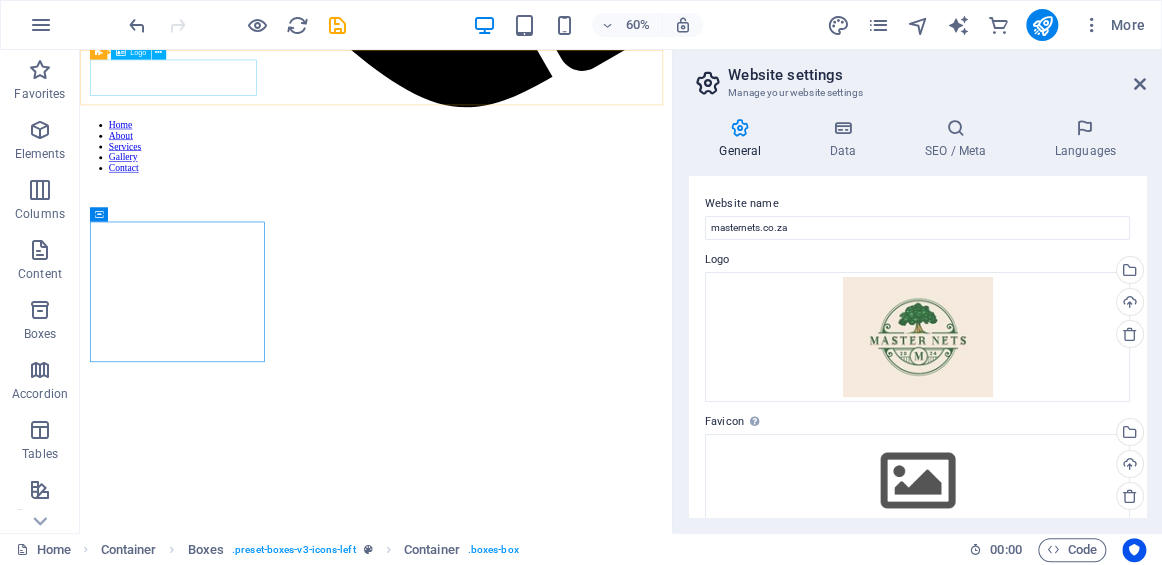 click on "Masternets SA" at bounding box center [573, -1163] 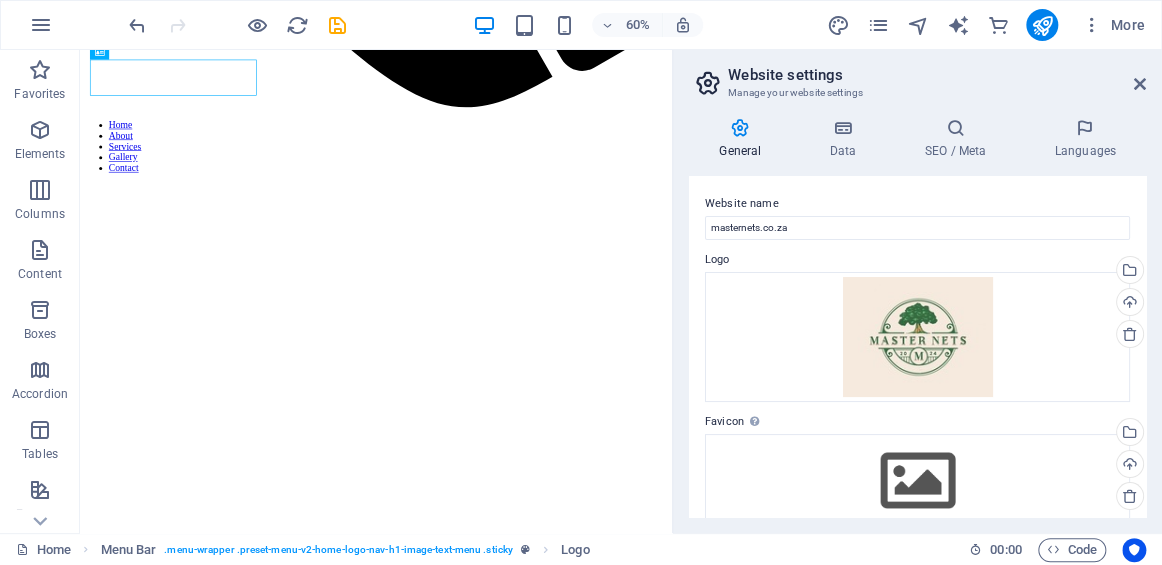 drag, startPoint x: 1147, startPoint y: 240, endPoint x: 1159, endPoint y: 306, distance: 67.08204 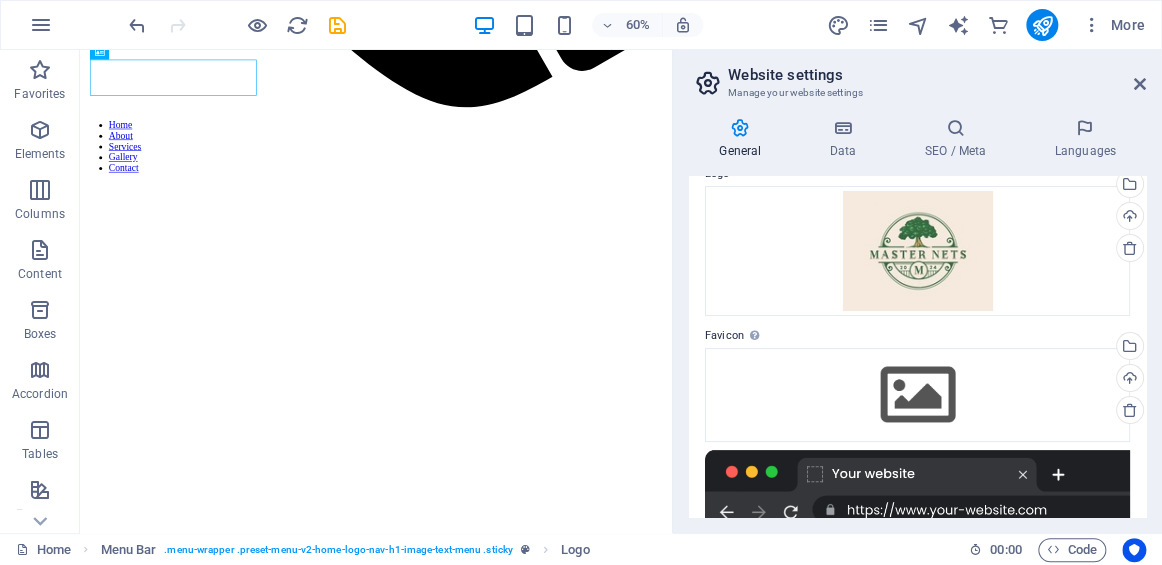 scroll, scrollTop: 0, scrollLeft: 0, axis: both 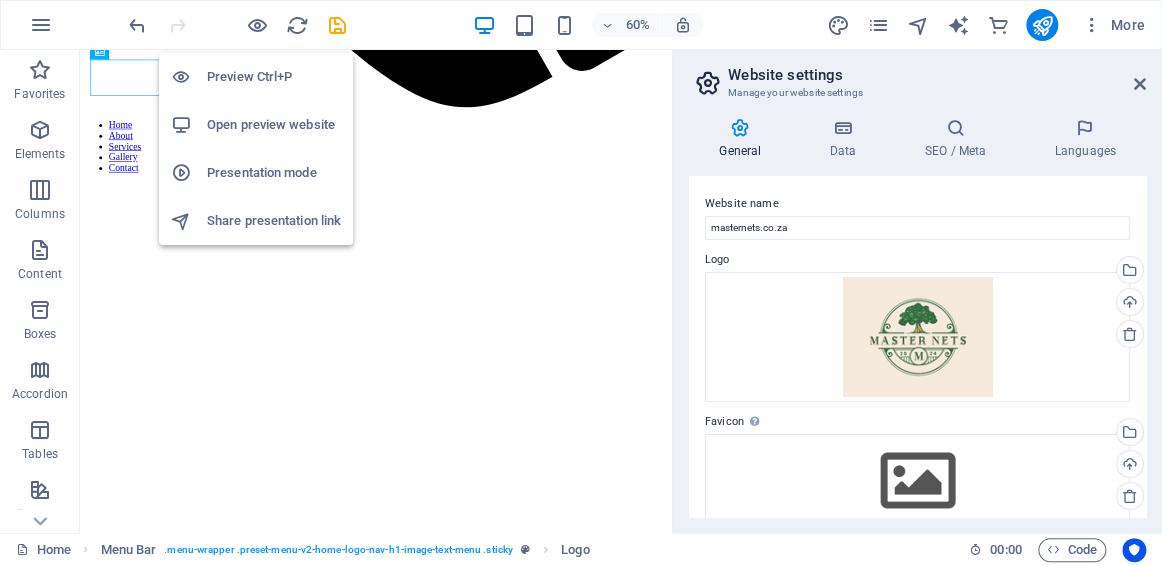 click on "Preview Ctrl+P" at bounding box center (274, 77) 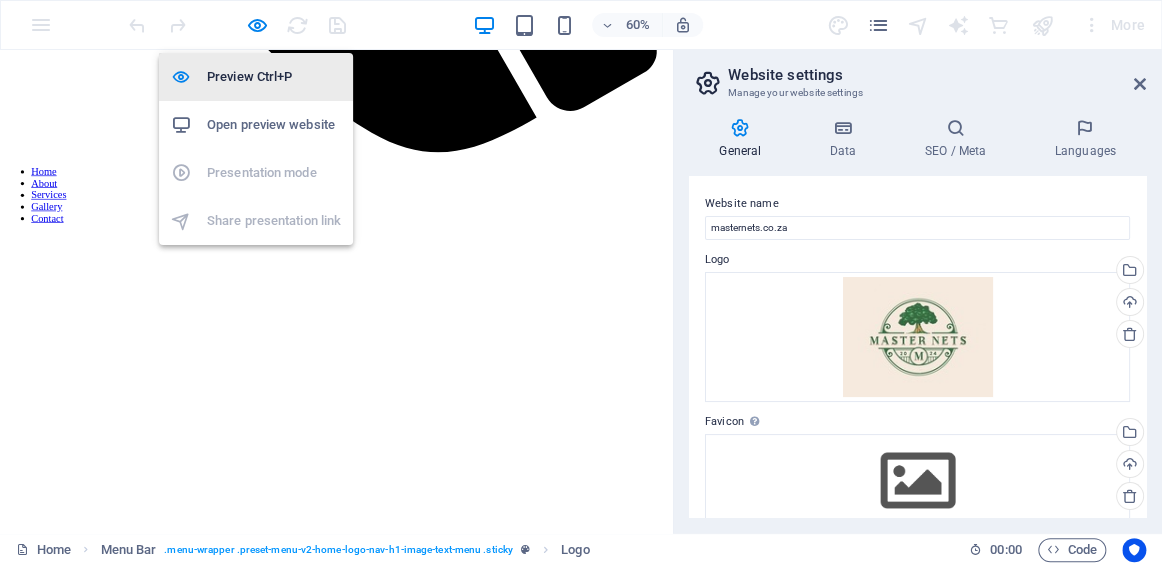 scroll, scrollTop: 1281, scrollLeft: 0, axis: vertical 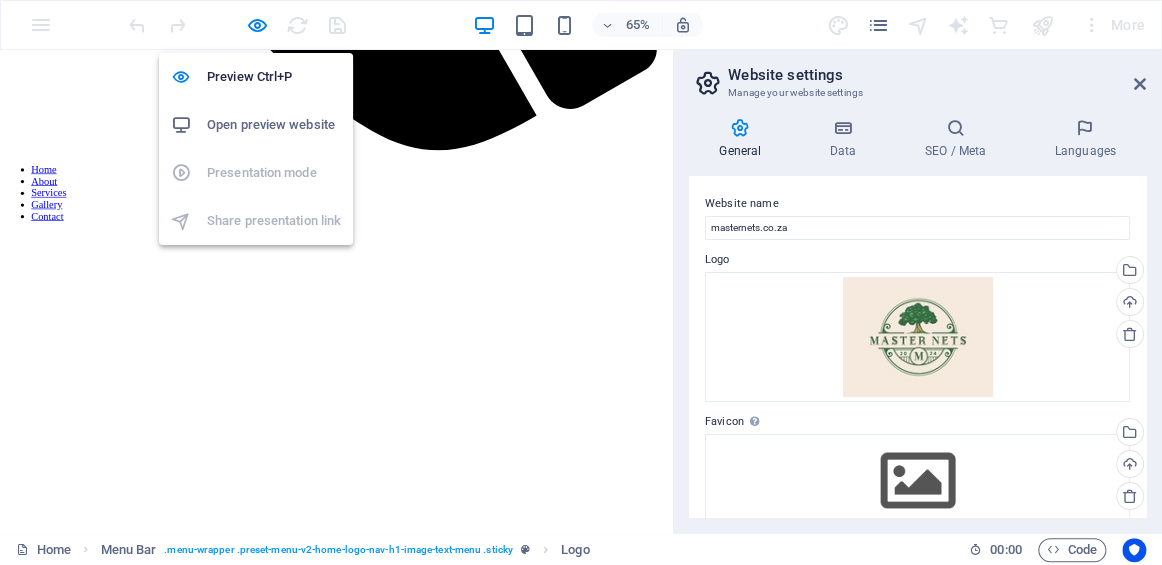 click on "Open preview website" at bounding box center [274, 125] 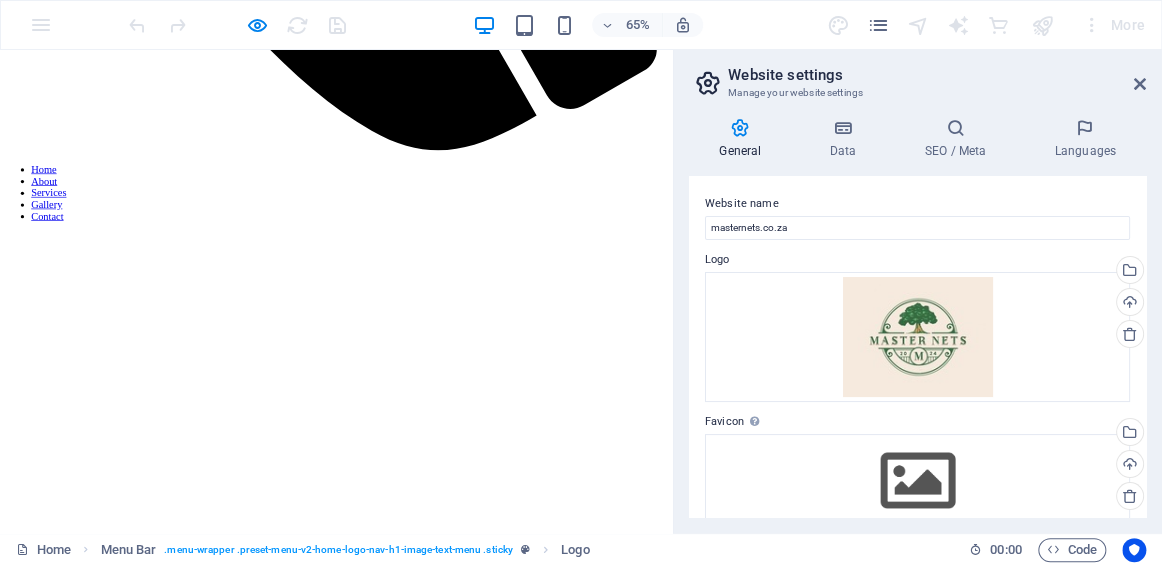 drag, startPoint x: 1147, startPoint y: 249, endPoint x: 1151, endPoint y: 318, distance: 69.115845 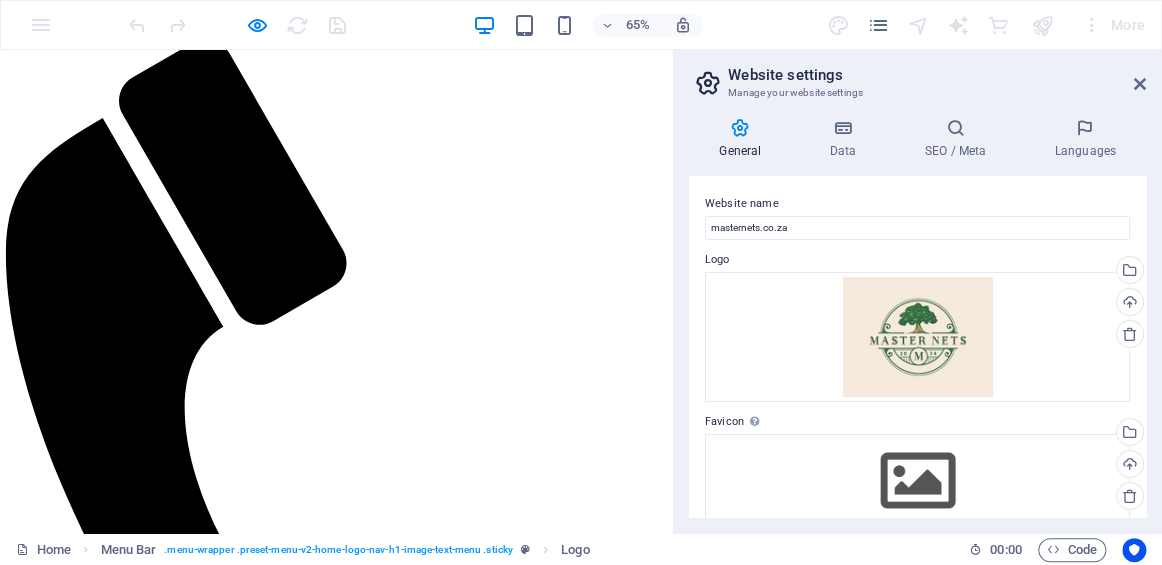 scroll, scrollTop: 91, scrollLeft: 0, axis: vertical 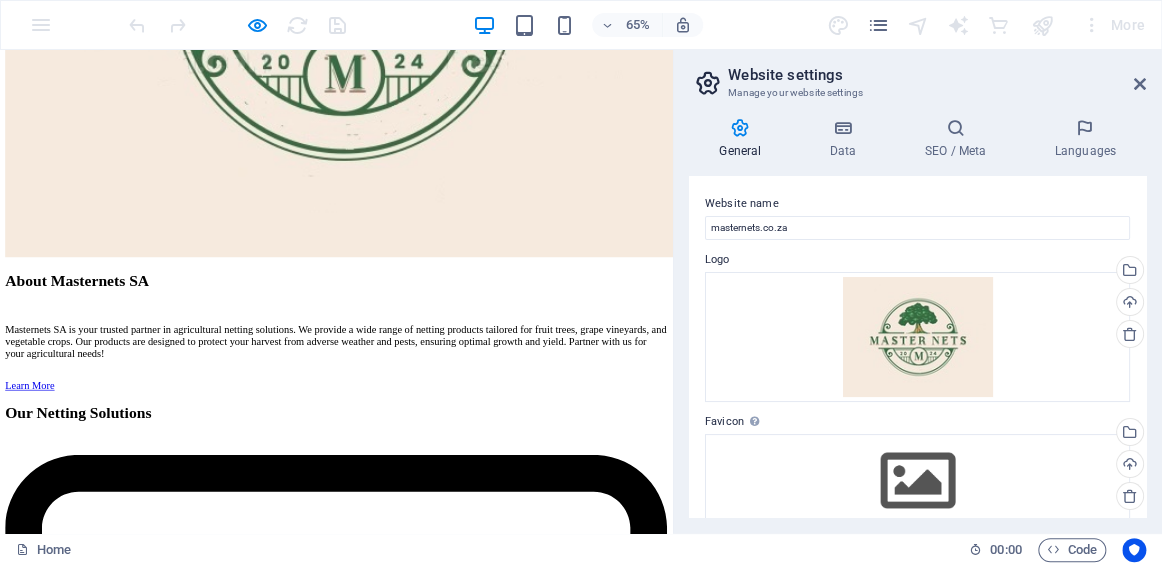 drag, startPoint x: 1024, startPoint y: 181, endPoint x: 678, endPoint y: 572, distance: 522.1082 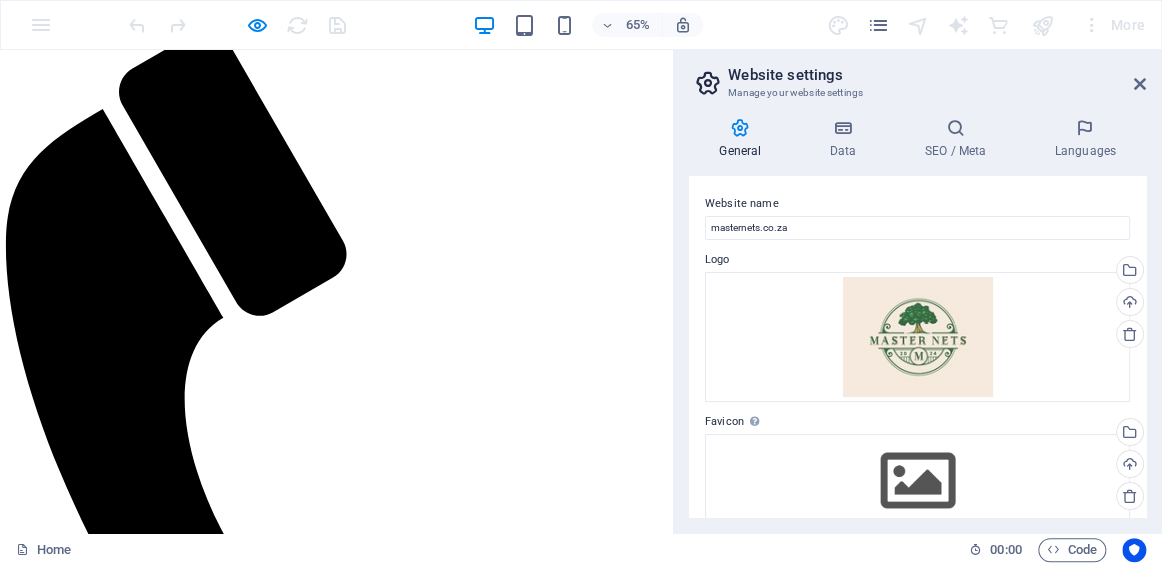 scroll, scrollTop: 0, scrollLeft: 0, axis: both 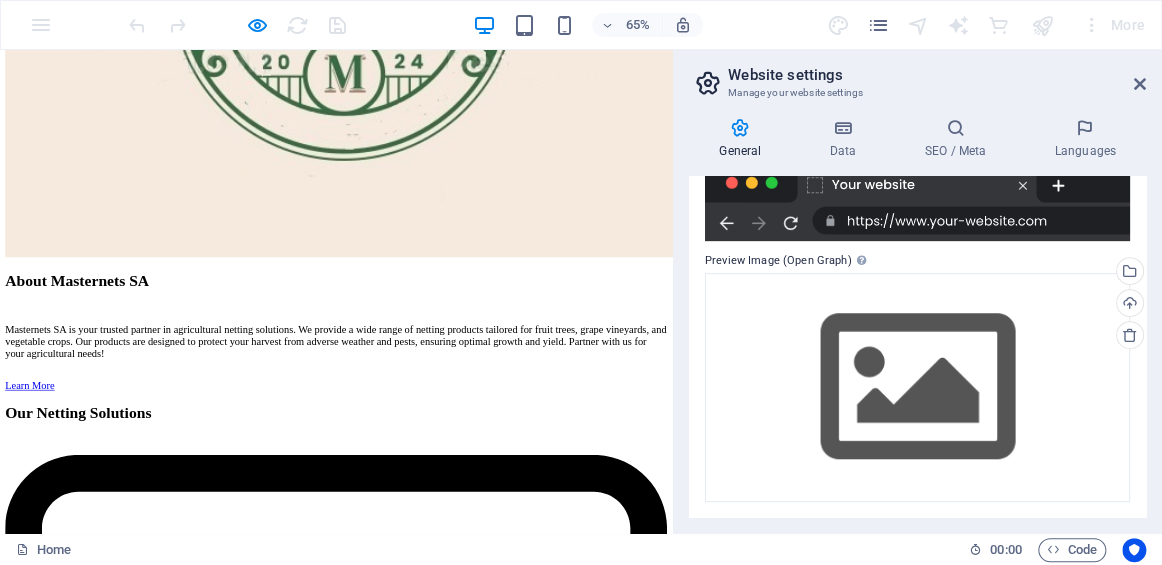 drag, startPoint x: 1026, startPoint y: 182, endPoint x: 722, endPoint y: 596, distance: 513.62634 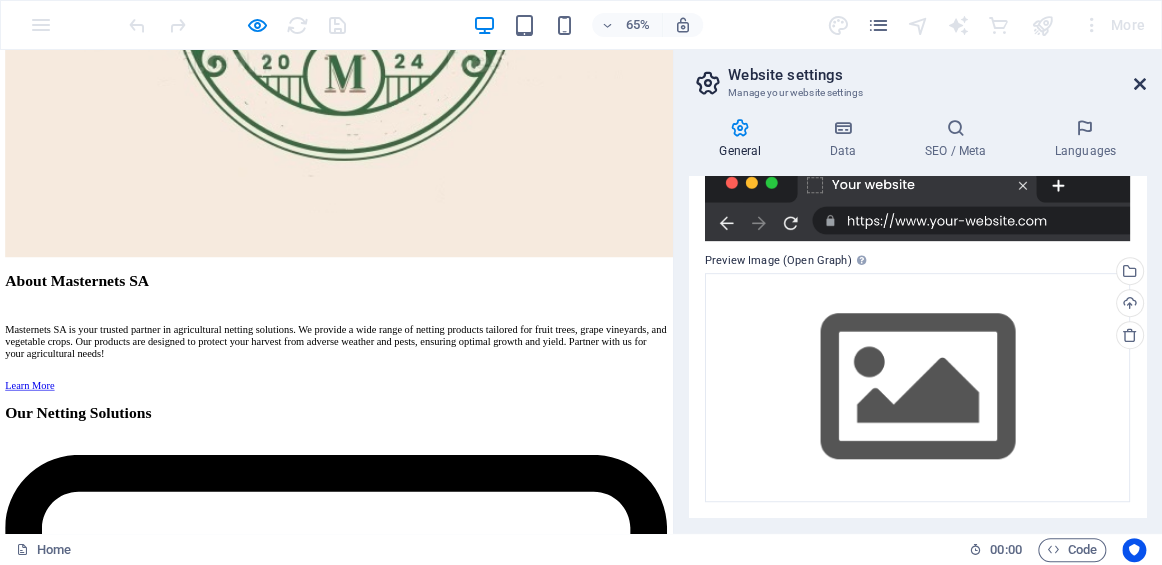 click at bounding box center (1140, 84) 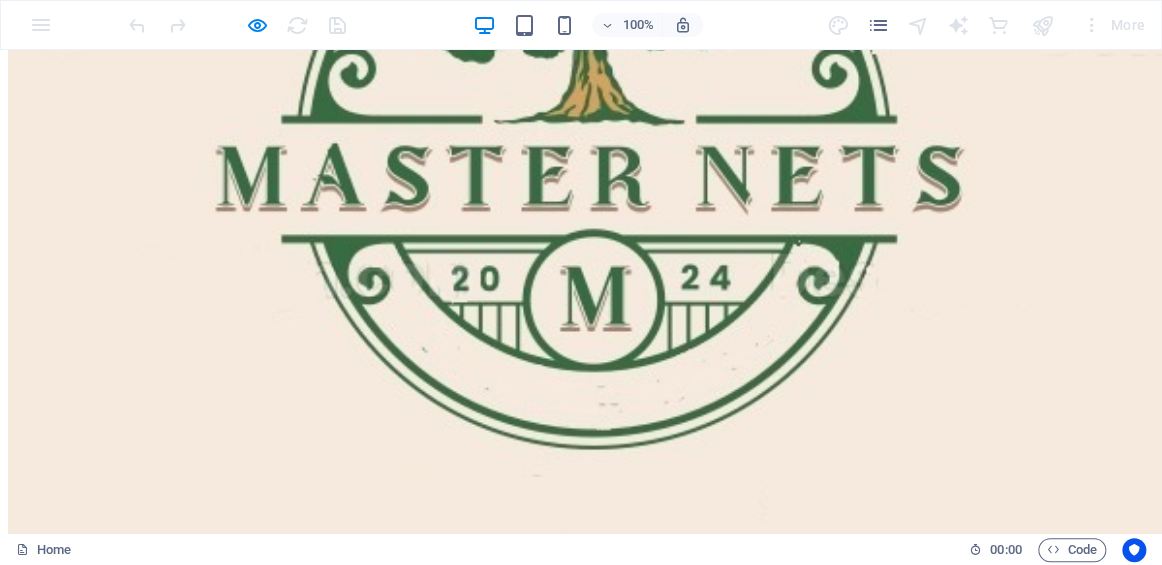 click on "Home" at bounding box center [67, -1516] 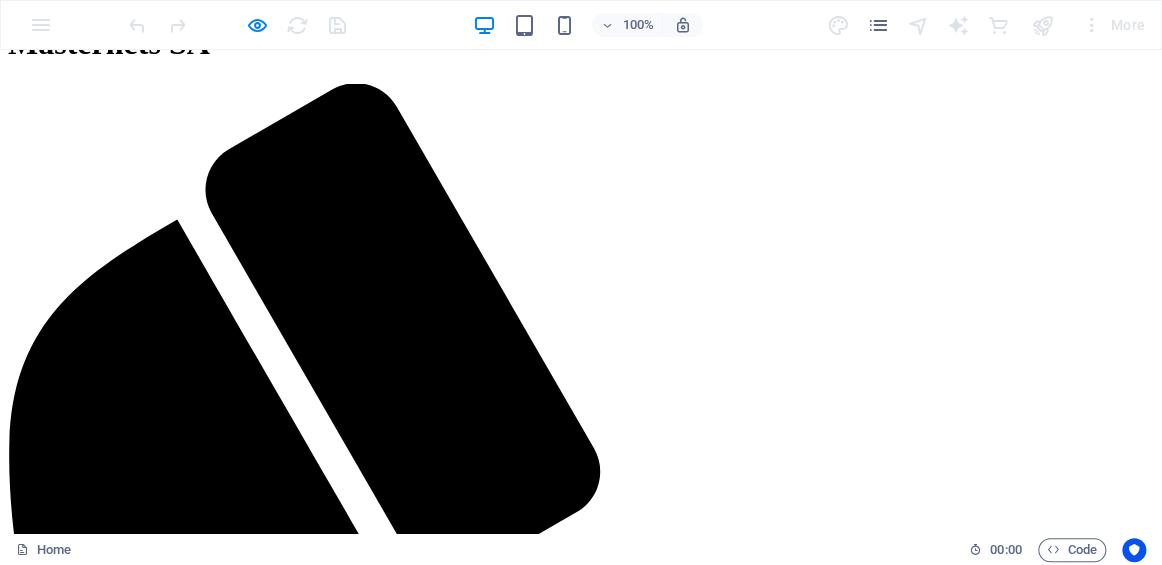 scroll, scrollTop: 91, scrollLeft: 0, axis: vertical 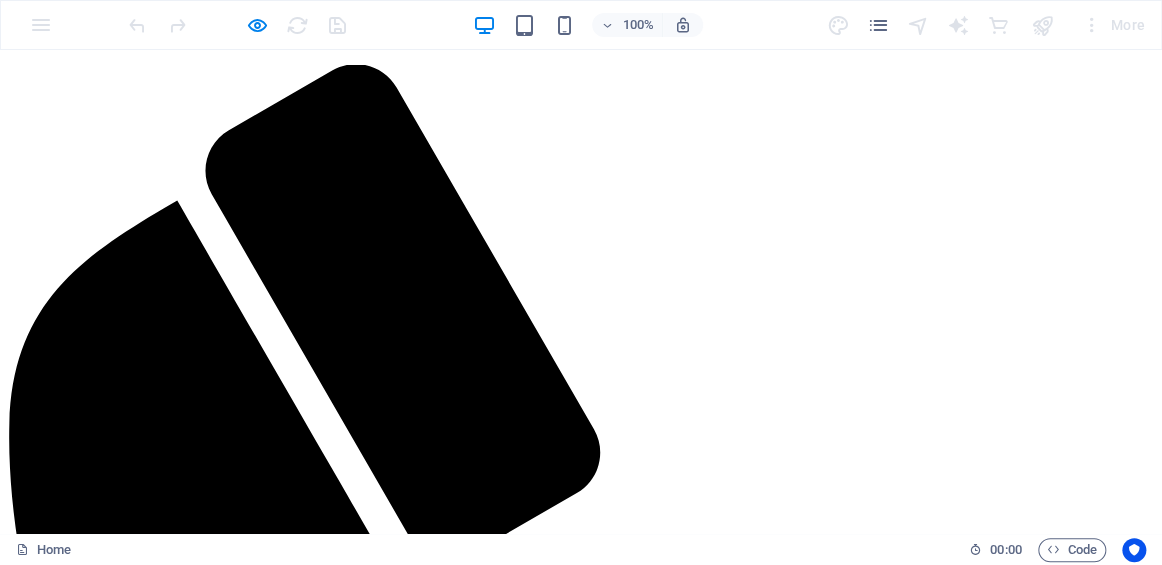 drag, startPoint x: 747, startPoint y: 231, endPoint x: 662, endPoint y: 297, distance: 107.61505 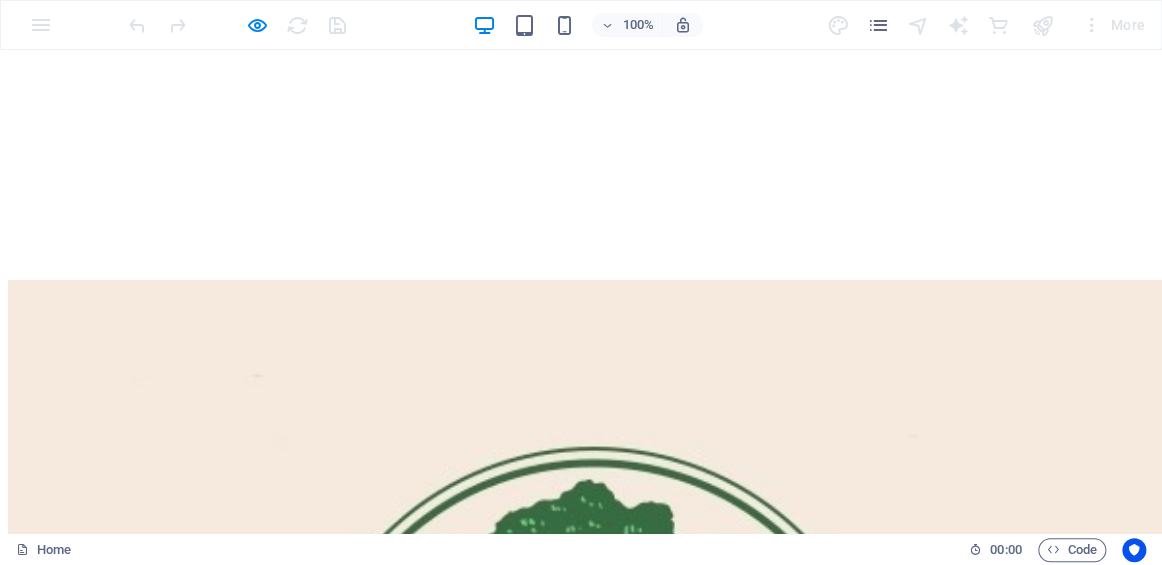 scroll, scrollTop: 2370, scrollLeft: 0, axis: vertical 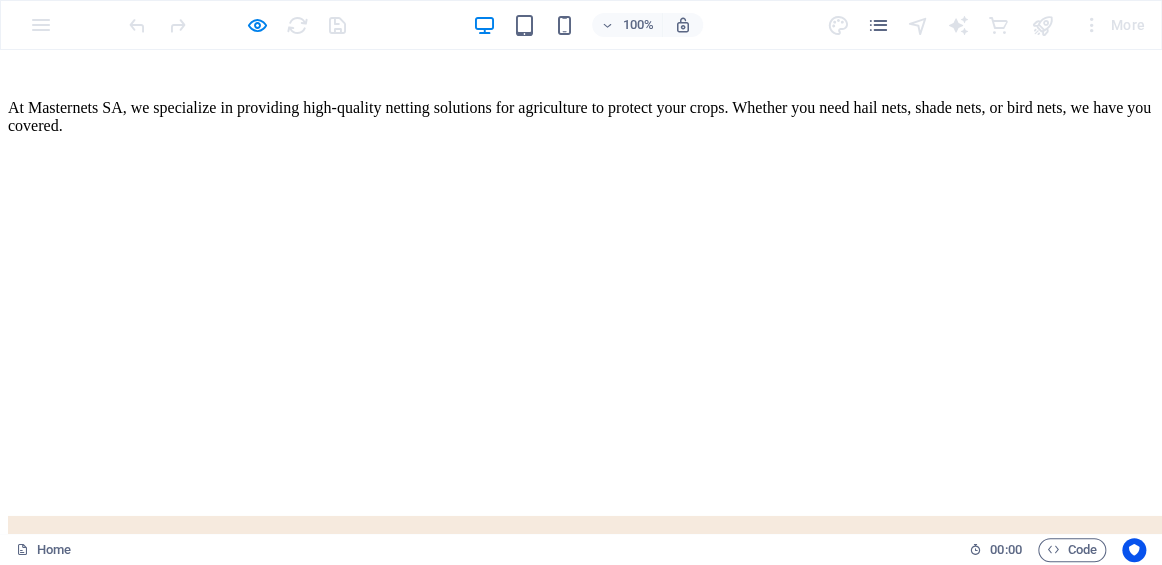 click on "Home" at bounding box center [67, -686] 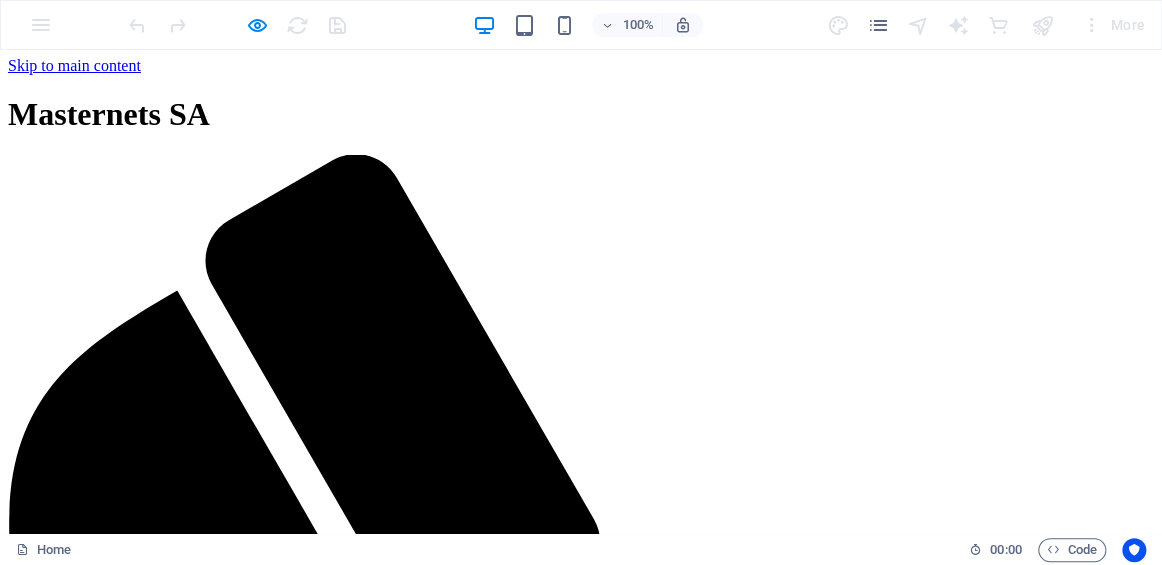 scroll, scrollTop: 91, scrollLeft: 0, axis: vertical 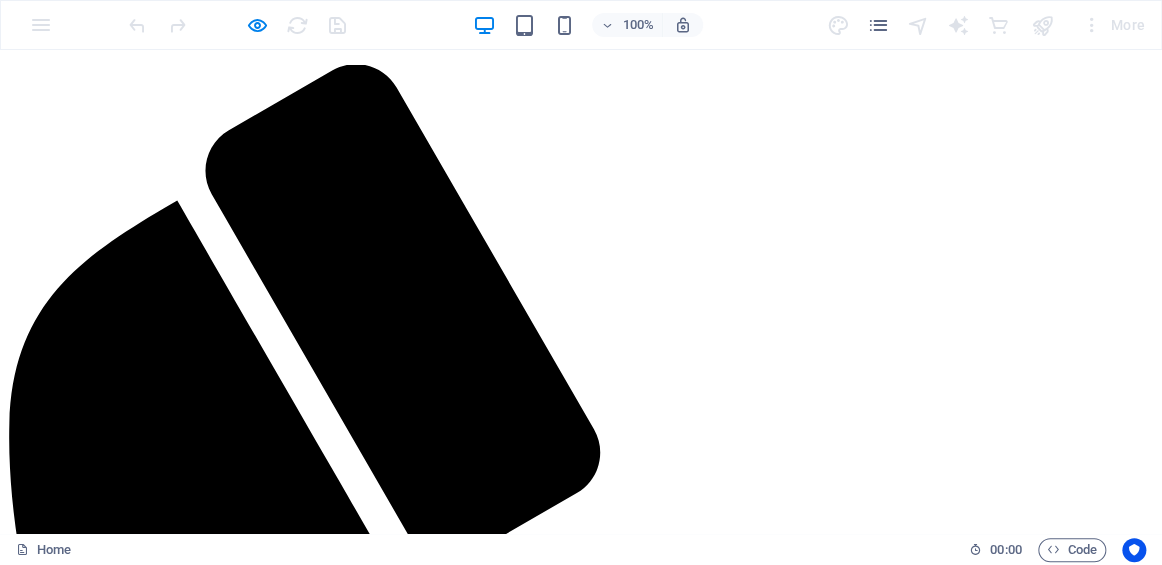 click on "More" at bounding box center [1113, 25] 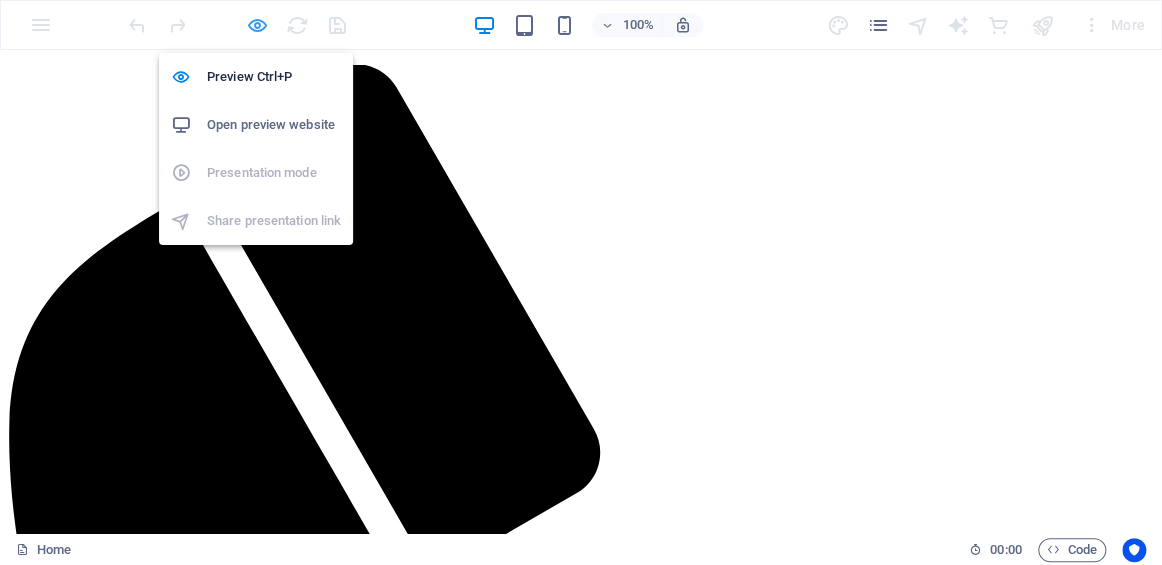 click at bounding box center [257, 25] 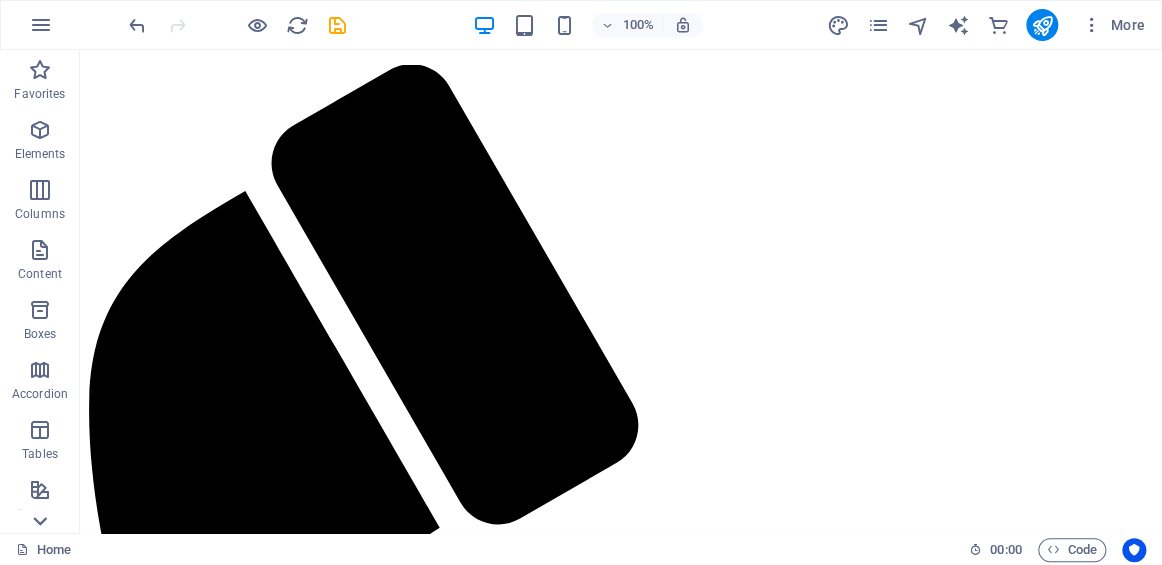 click 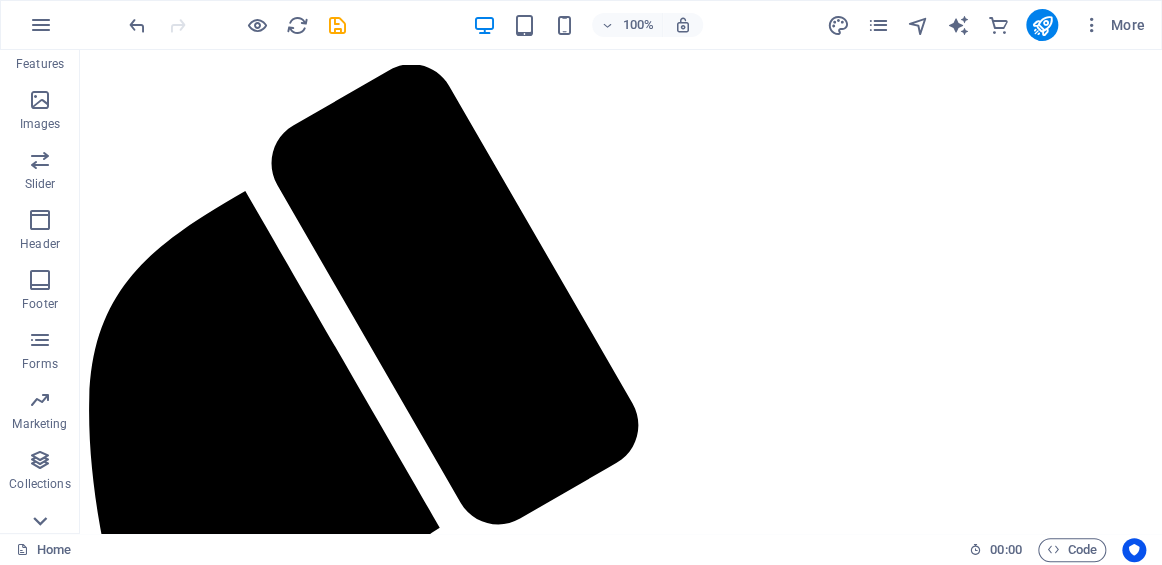 scroll, scrollTop: 476, scrollLeft: 0, axis: vertical 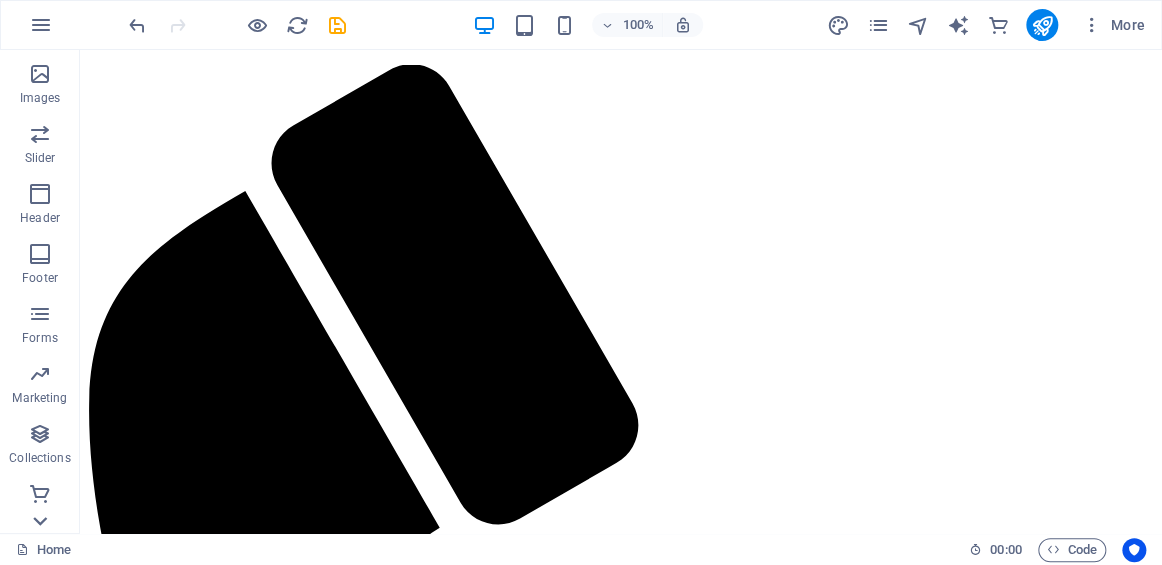 click on "Favorites Elements Columns Content Boxes Accordion Tables Features Images Slider Header Footer Forms Marketing Collections Commerce" at bounding box center [40, 291] 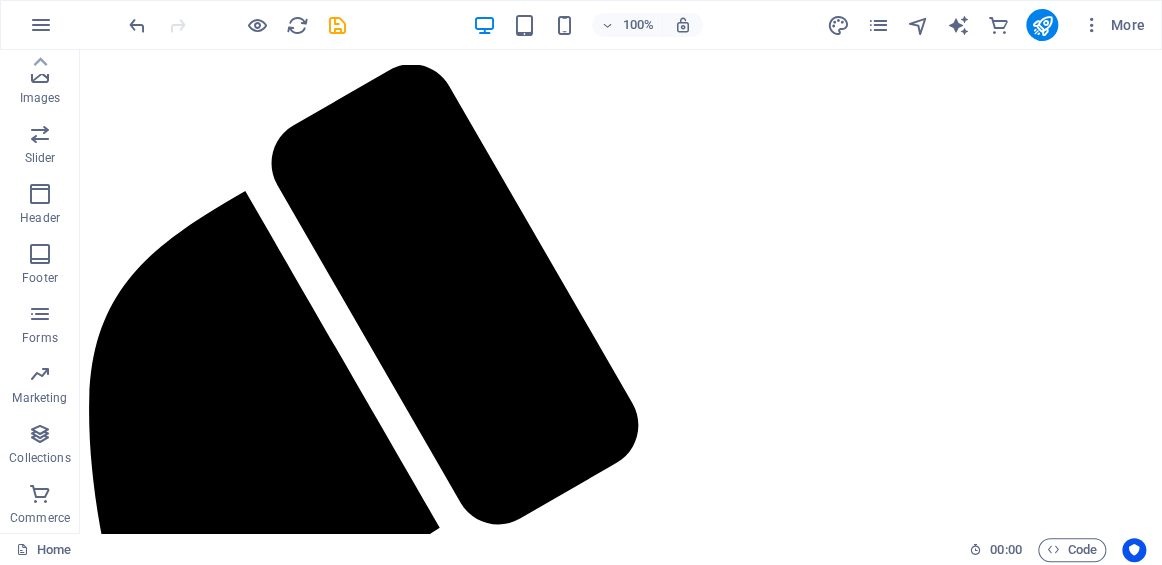 drag, startPoint x: 39, startPoint y: 520, endPoint x: 39, endPoint y: 532, distance: 12 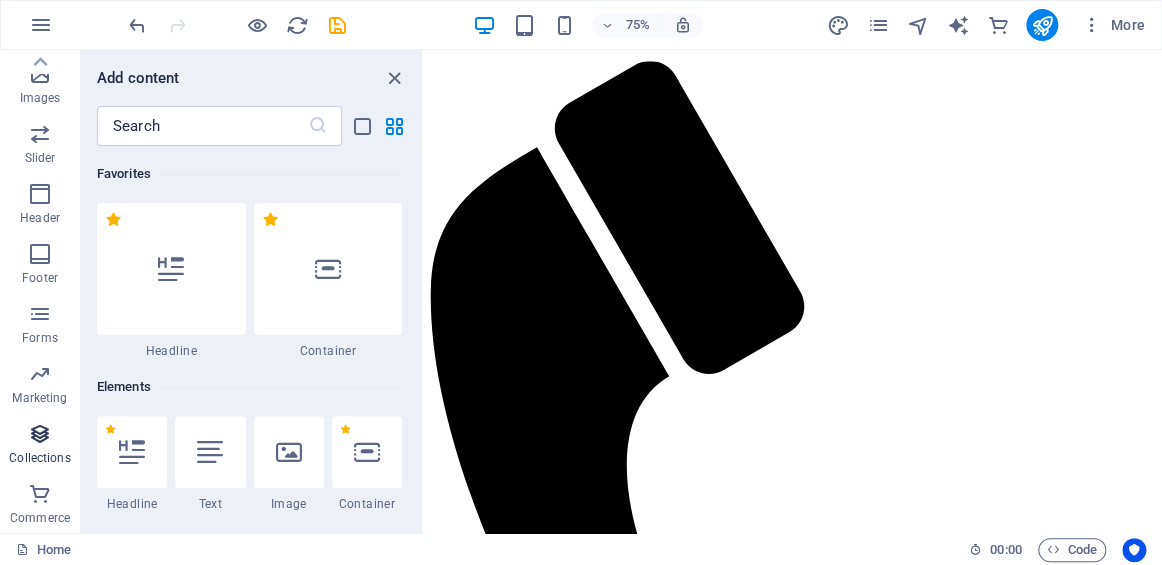 scroll, scrollTop: 83, scrollLeft: 0, axis: vertical 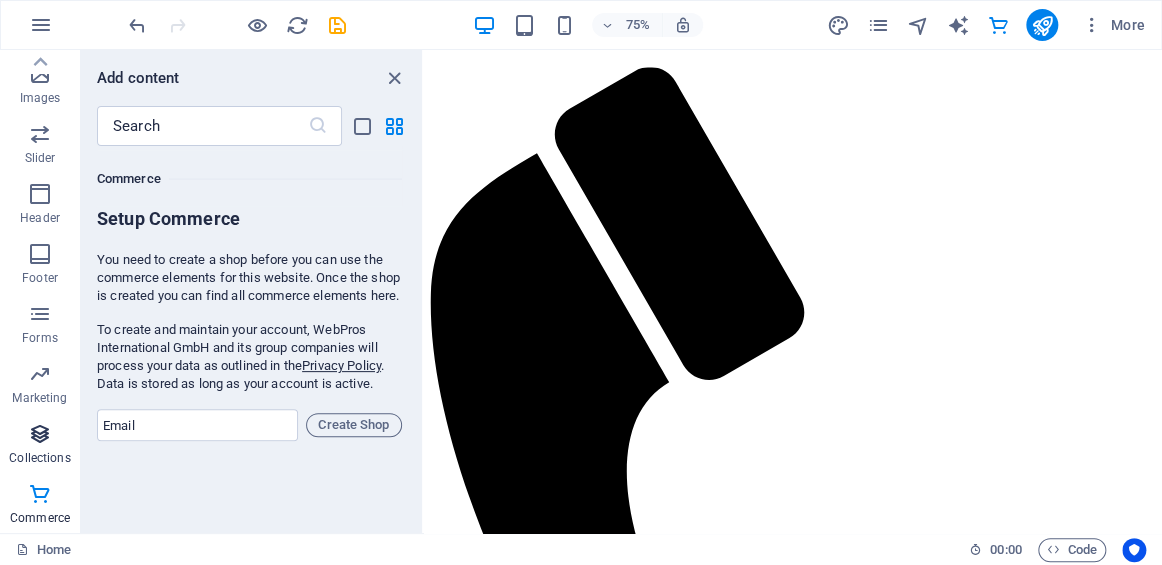 drag, startPoint x: 39, startPoint y: 532, endPoint x: 39, endPoint y: 470, distance: 62 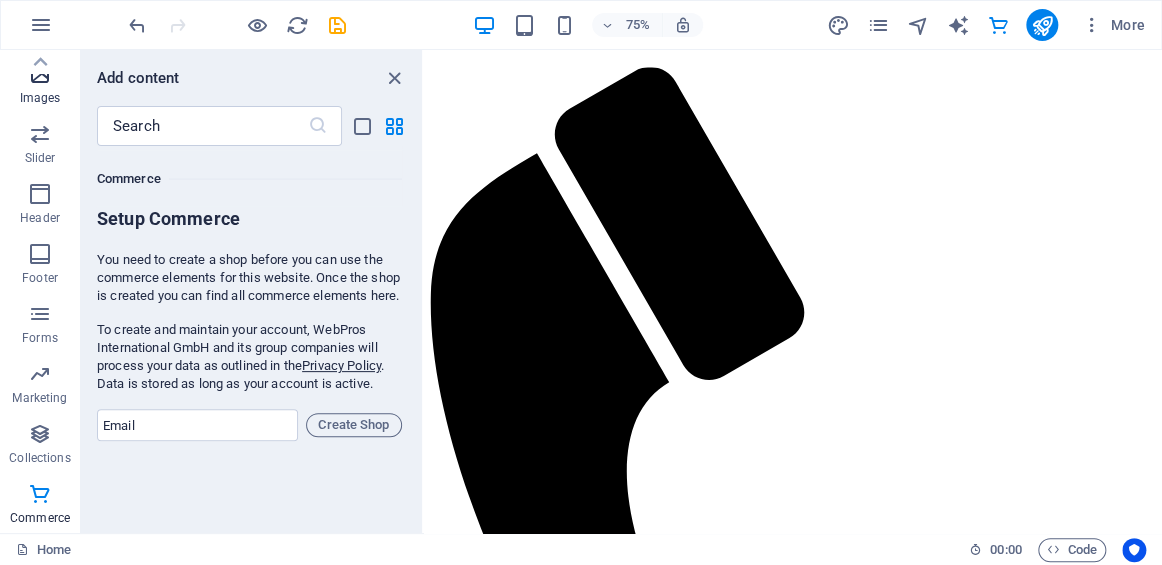type 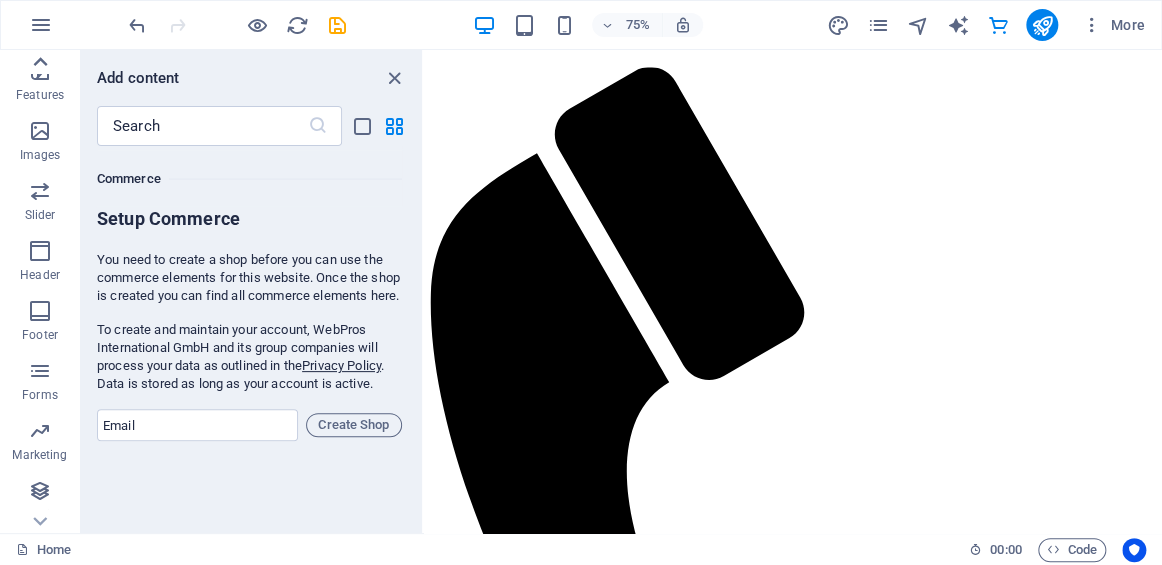 click 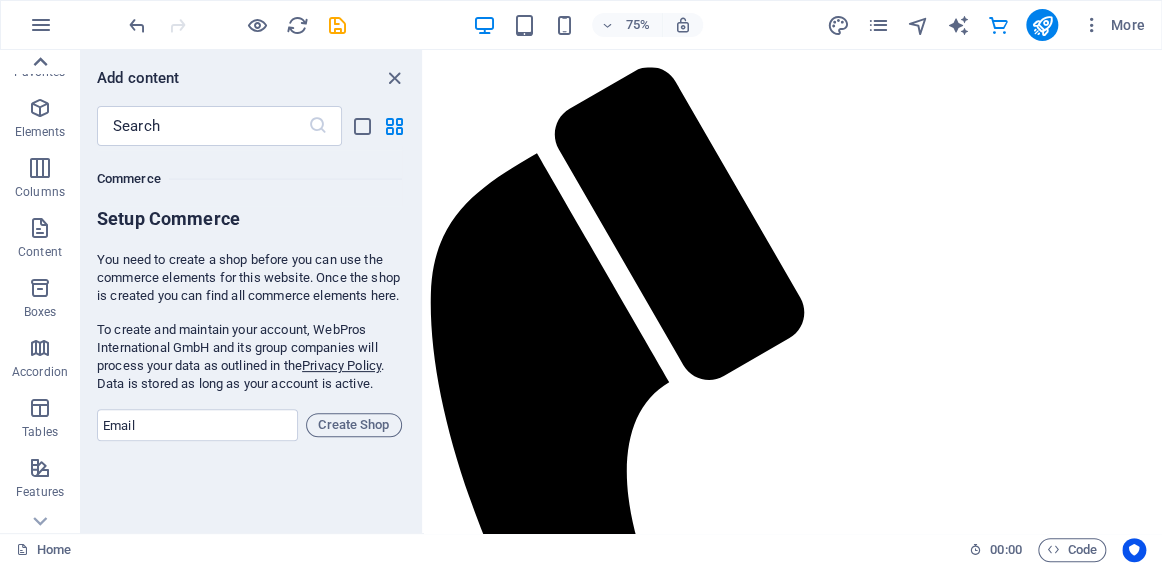 scroll, scrollTop: 0, scrollLeft: 0, axis: both 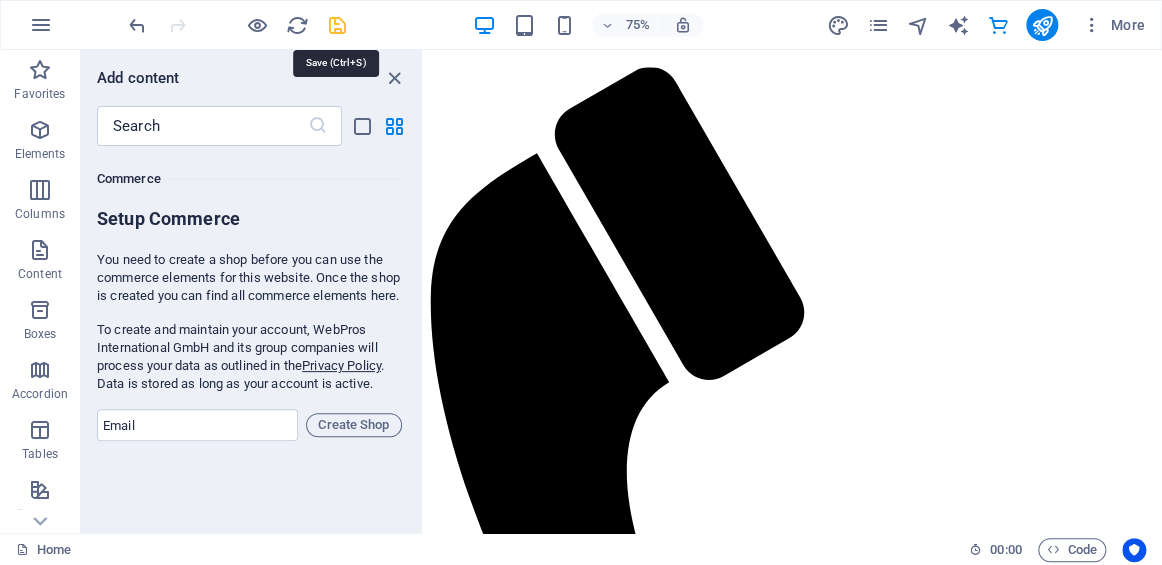 click at bounding box center (337, 25) 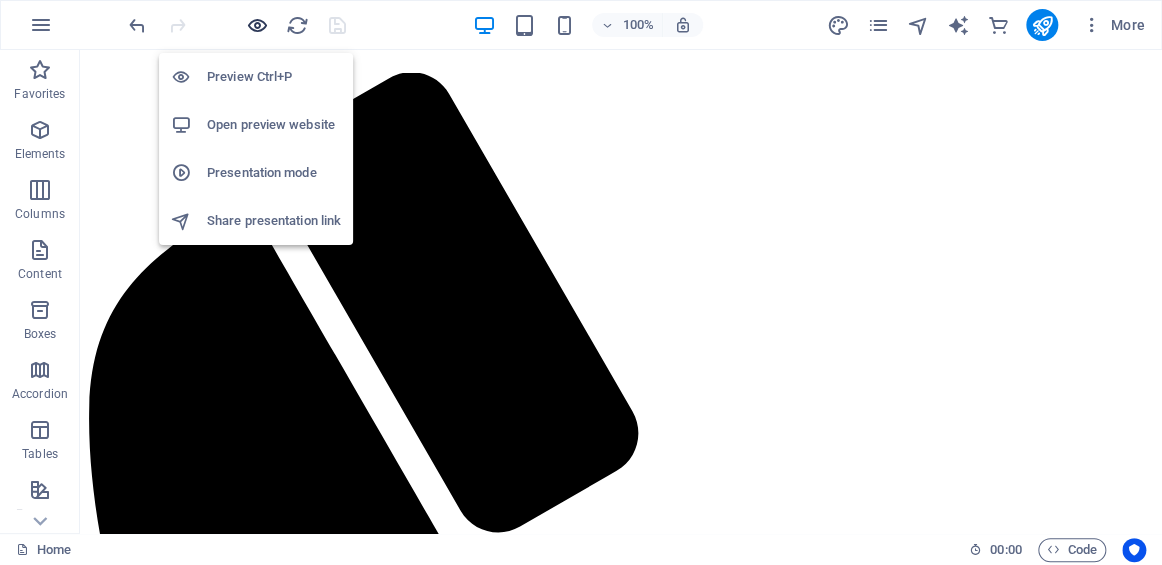 click at bounding box center (257, 25) 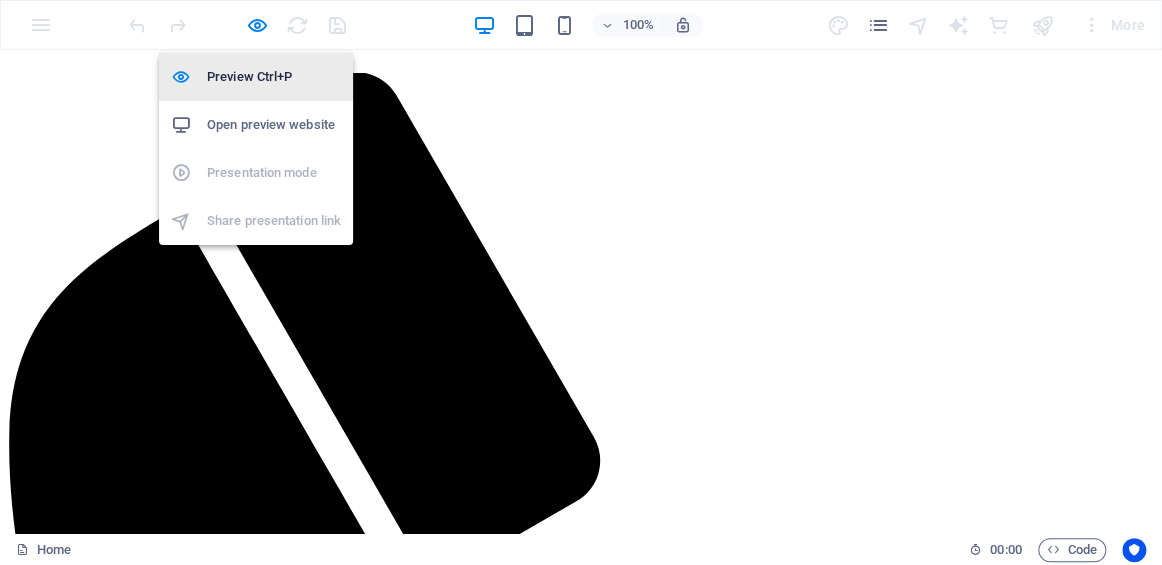 click on "Preview Ctrl+P" at bounding box center [274, 77] 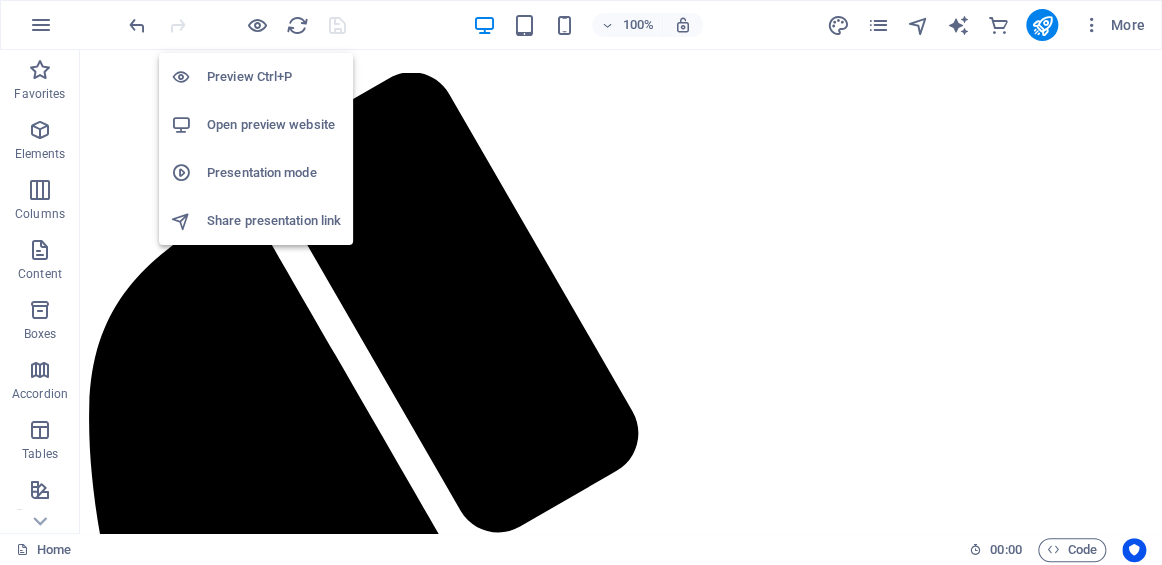 click on "Preview Ctrl+P" at bounding box center [274, 77] 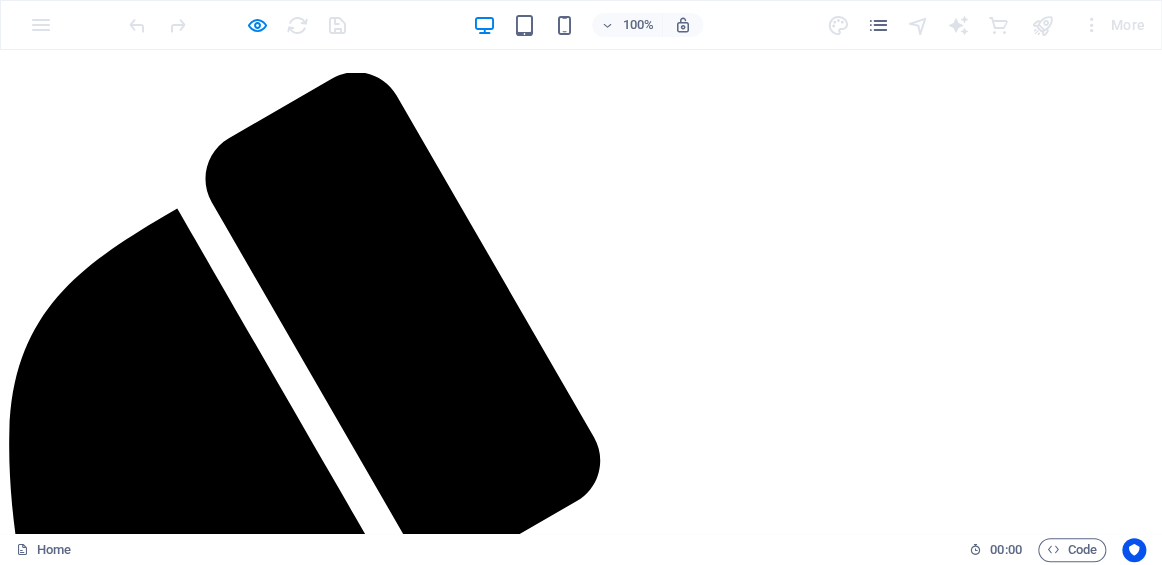 click at bounding box center (581, 1699) 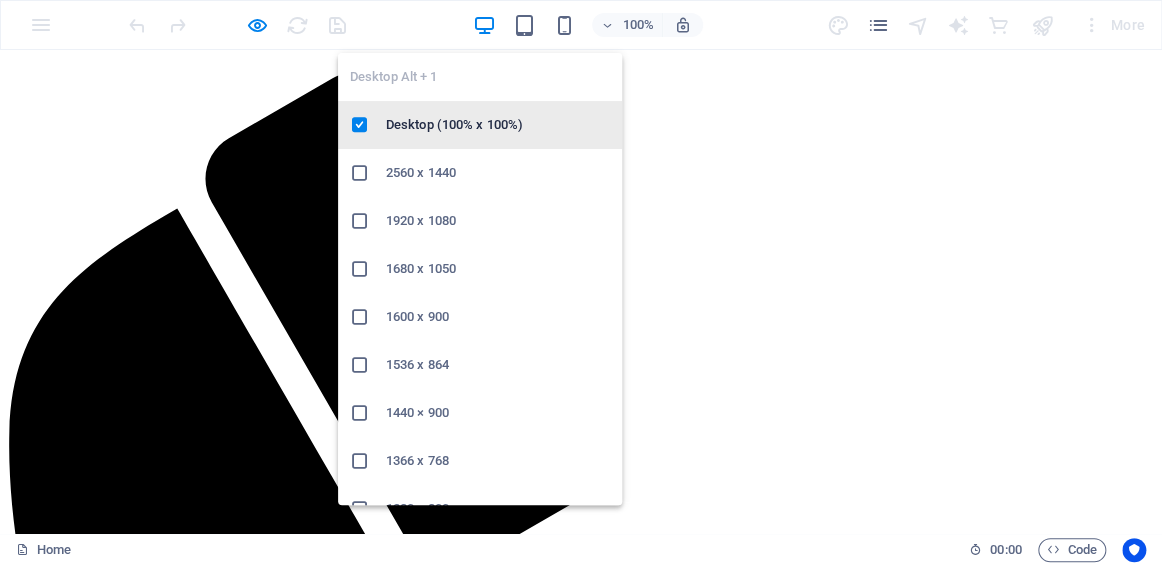 click on "Desktop (100% x 100%)" at bounding box center (498, 125) 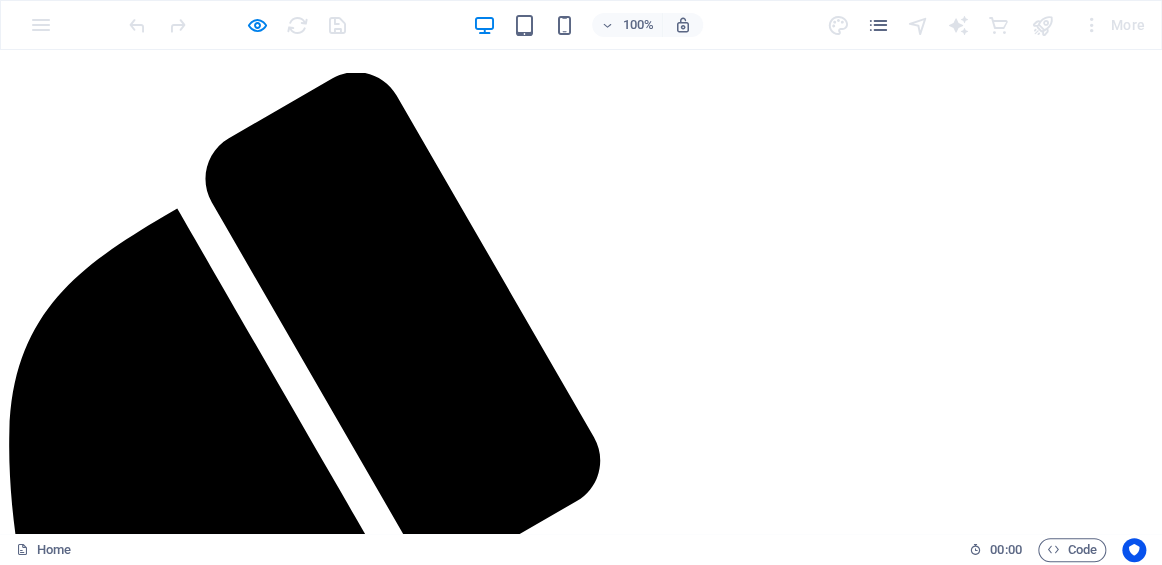 click at bounding box center (581, 1699) 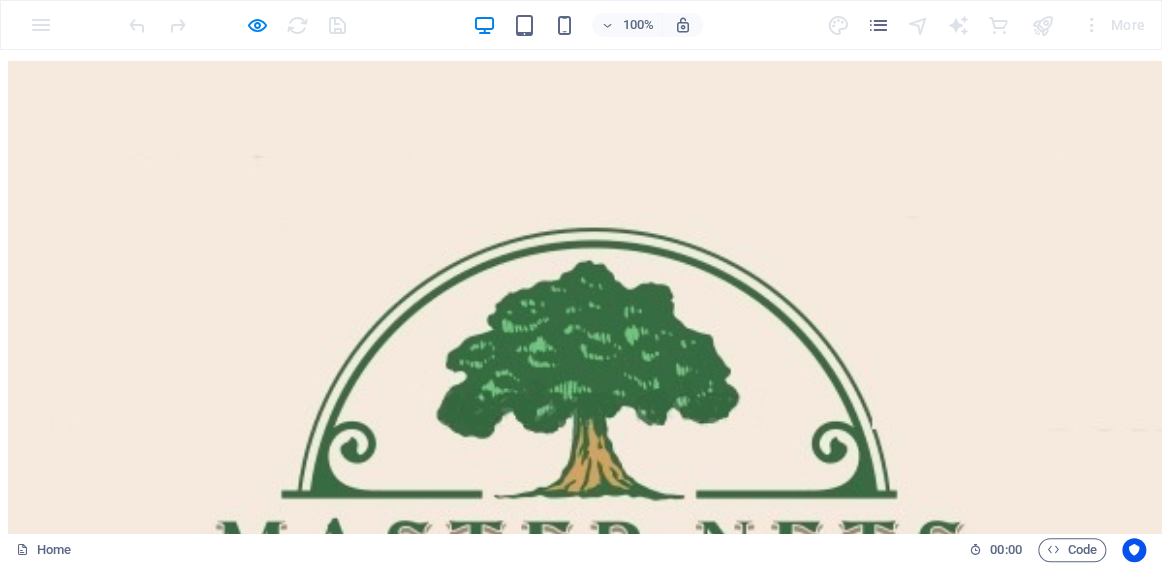 scroll, scrollTop: 2891, scrollLeft: 0, axis: vertical 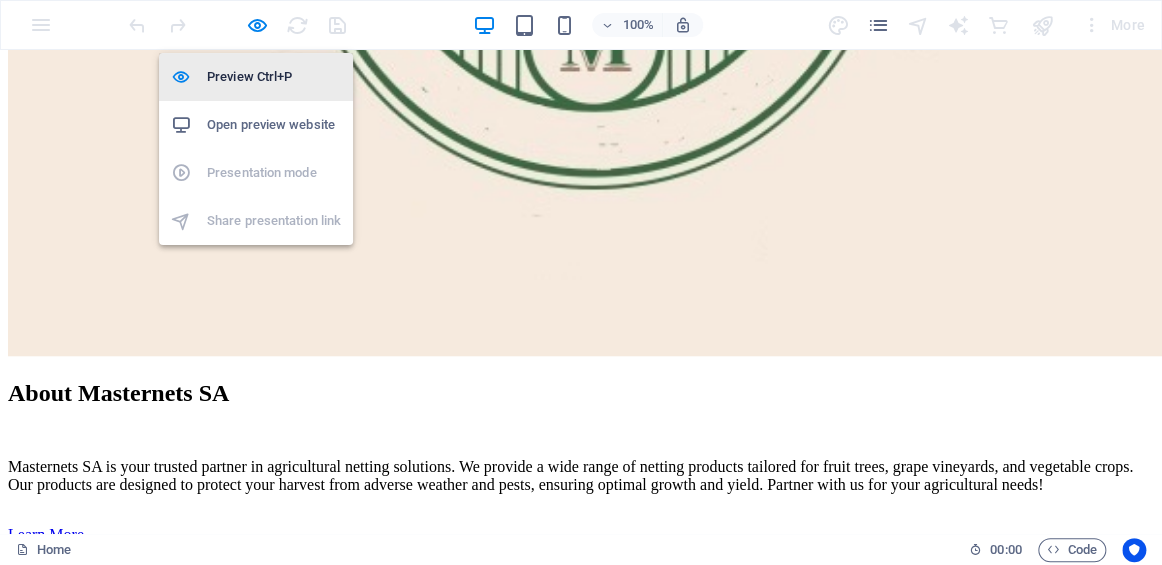 click on "Preview Ctrl+P" at bounding box center (274, 77) 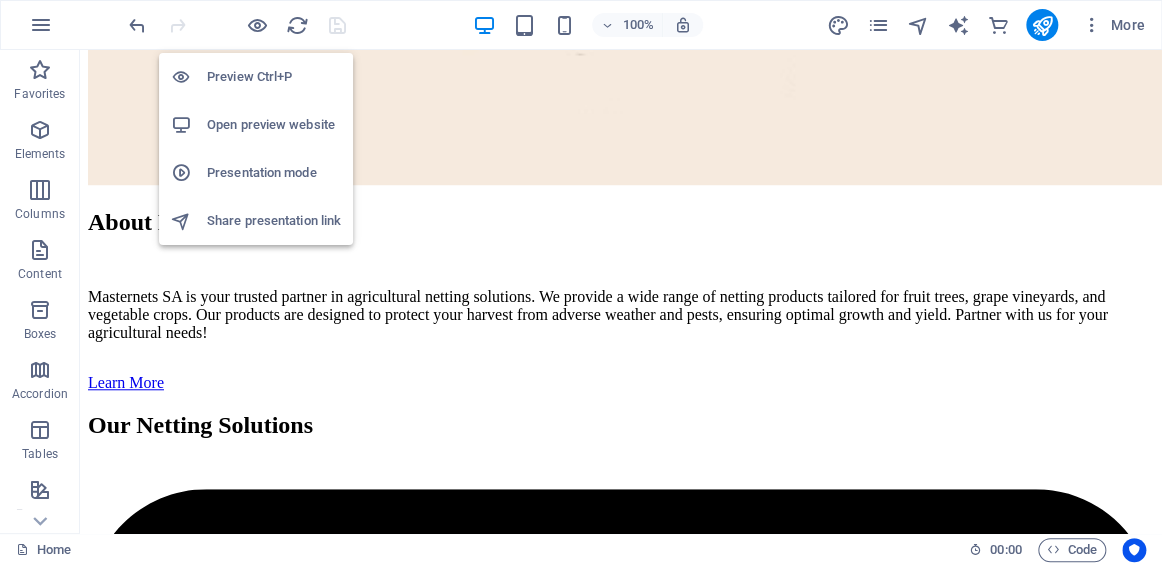 scroll, scrollTop: 3745, scrollLeft: 0, axis: vertical 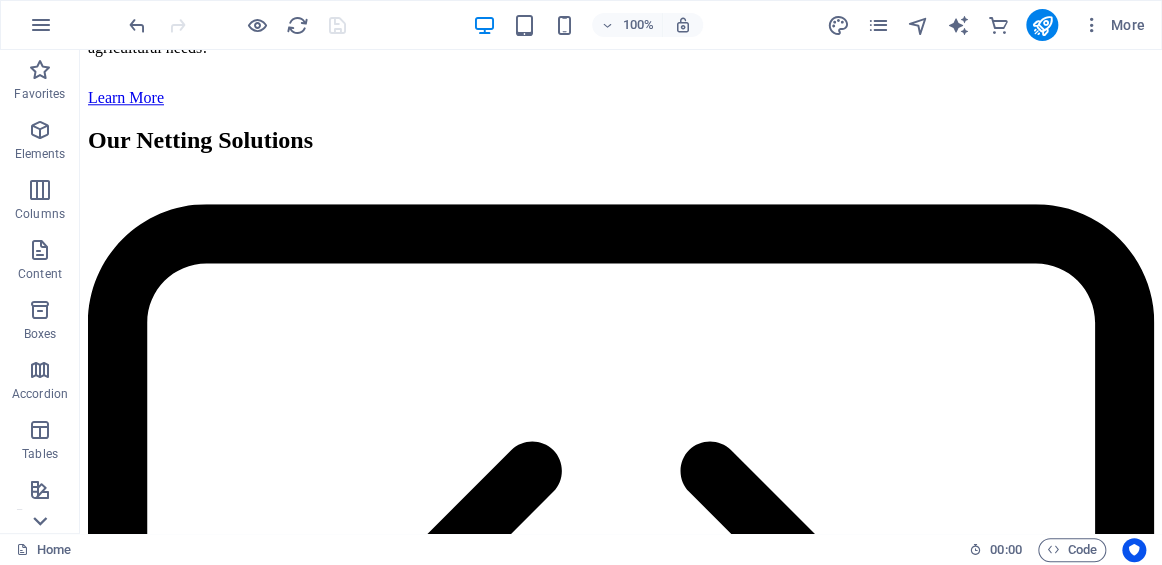 click 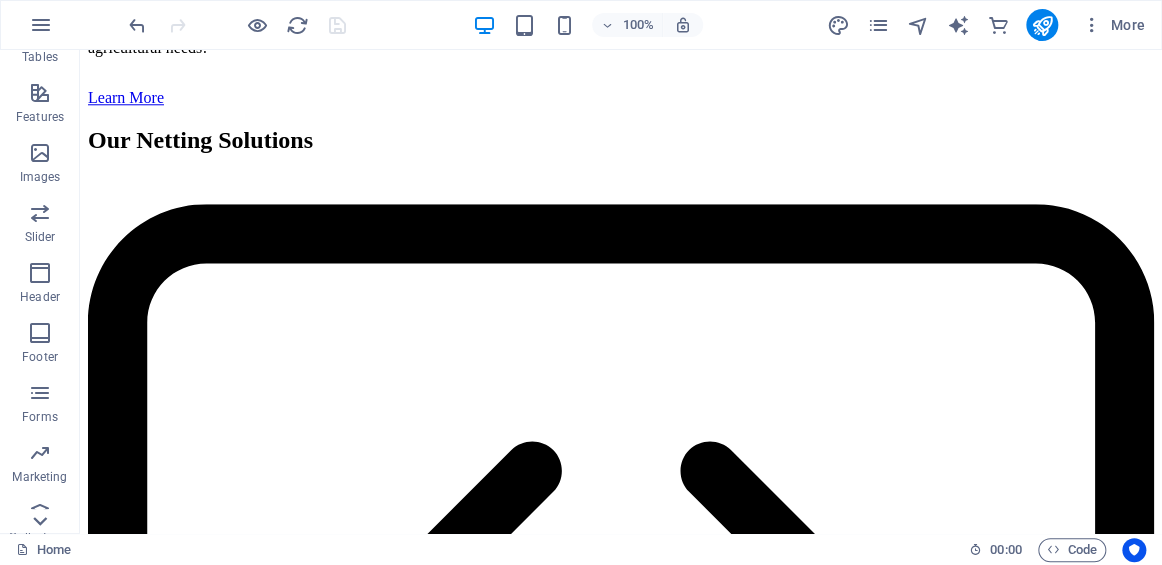 scroll, scrollTop: 476, scrollLeft: 0, axis: vertical 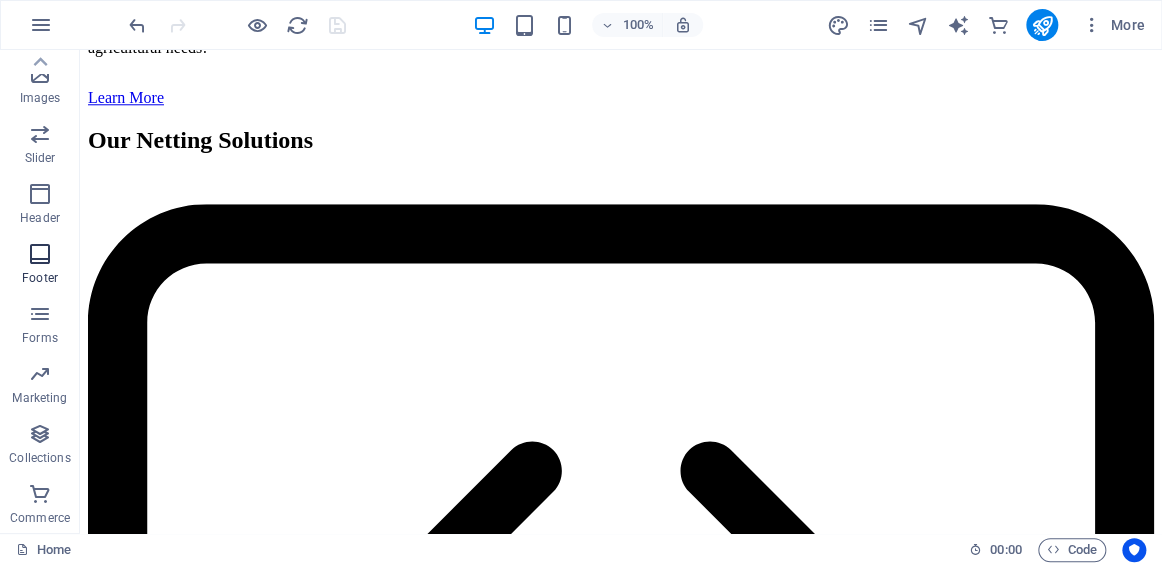 click at bounding box center [40, 254] 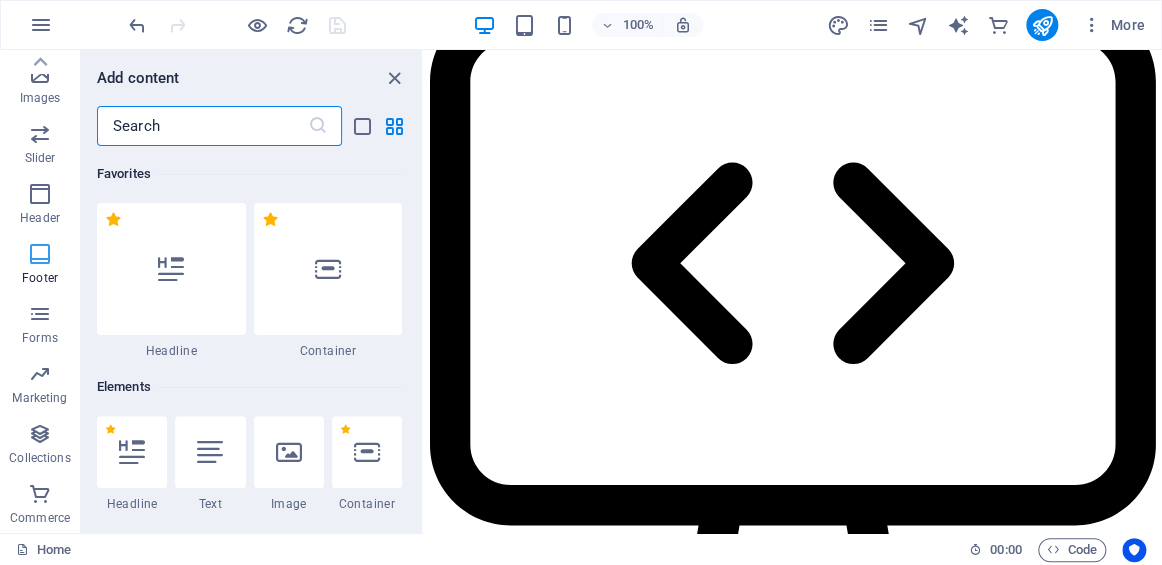 scroll, scrollTop: 3561, scrollLeft: 0, axis: vertical 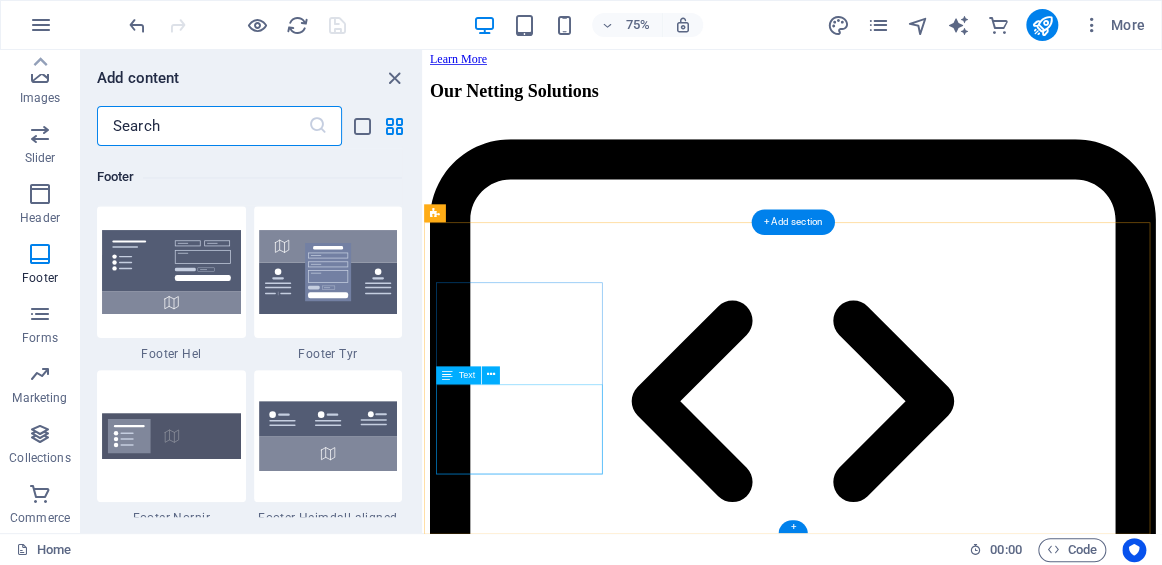 click on "Masternets SA is committed to providing the highest quality netting products for the agricultural sector. Contact us for all your netting needs." at bounding box center (916, 11270) 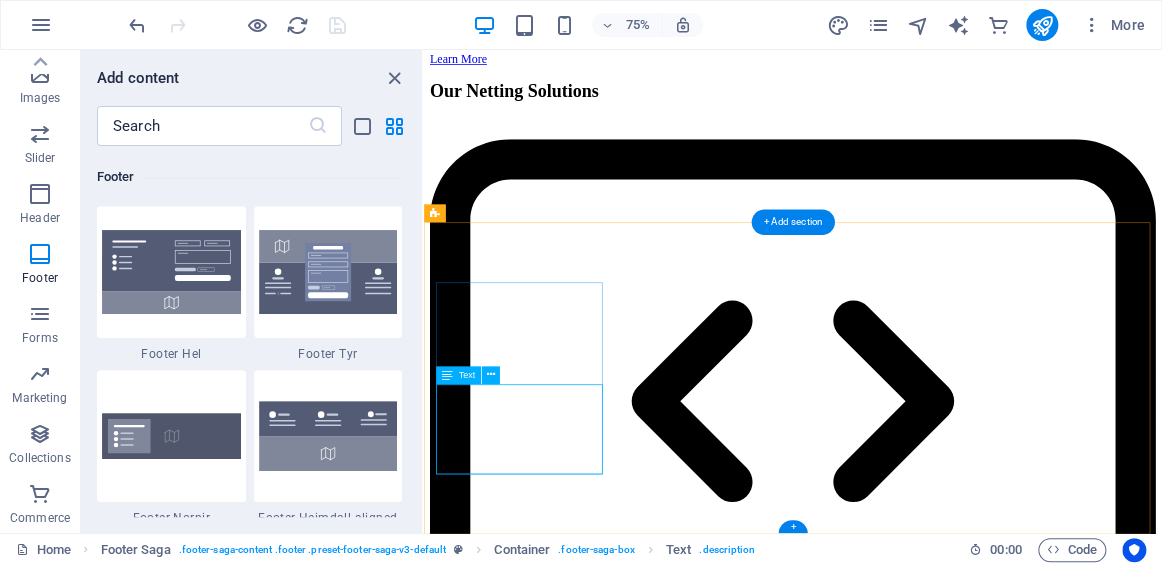 click on "Masternets SA is committed to providing the highest quality netting products for the agricultural sector. Contact us for all your netting needs." at bounding box center [916, 11270] 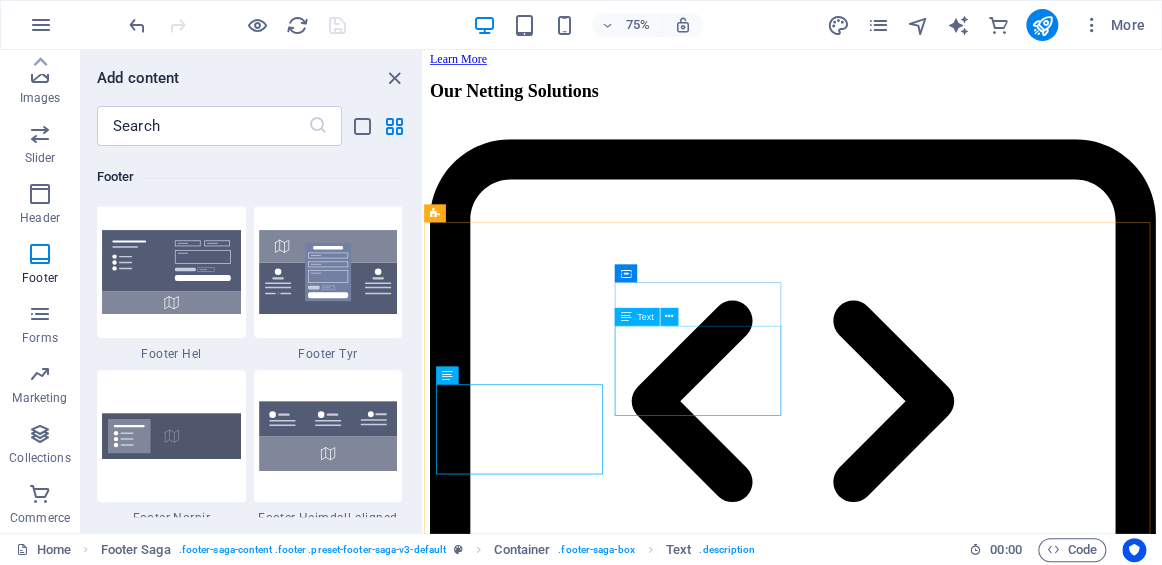 click on "Text" at bounding box center (645, 316) 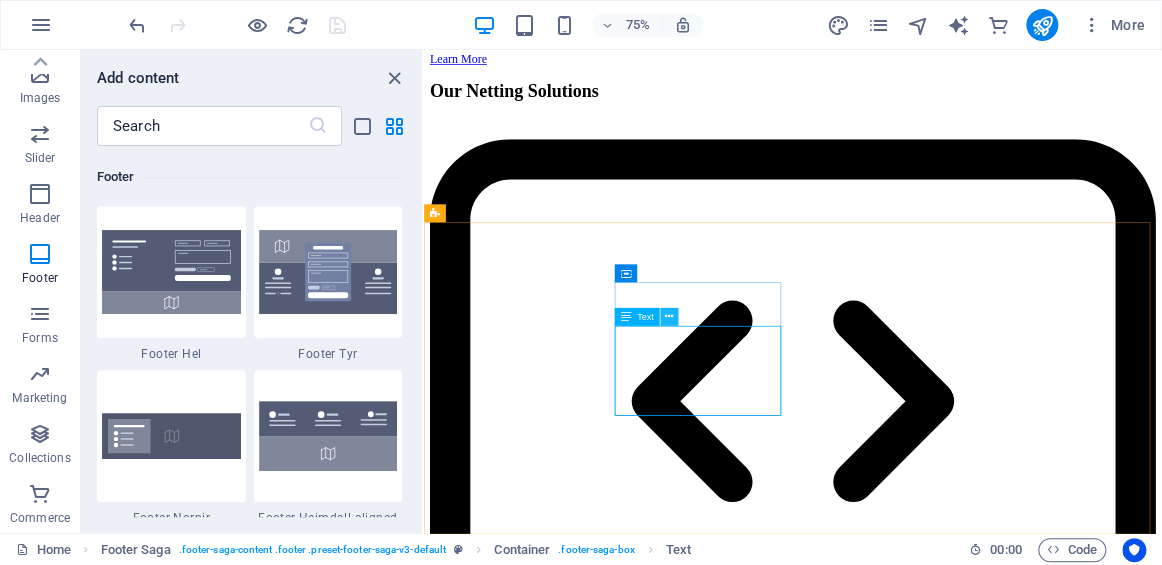 click at bounding box center (669, 316) 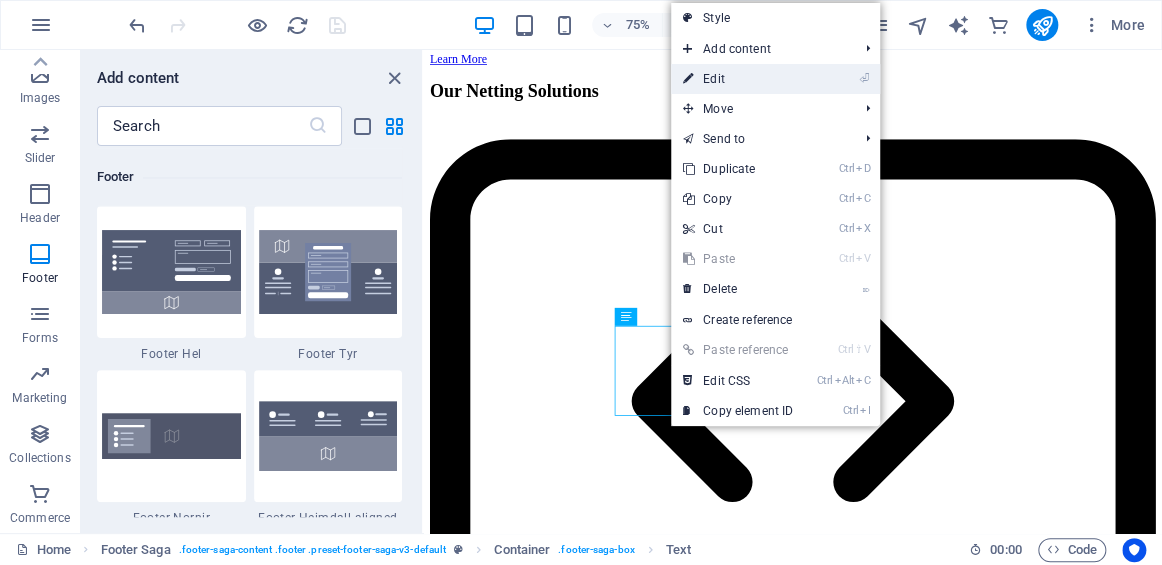 click on "⏎  Edit" at bounding box center (738, 79) 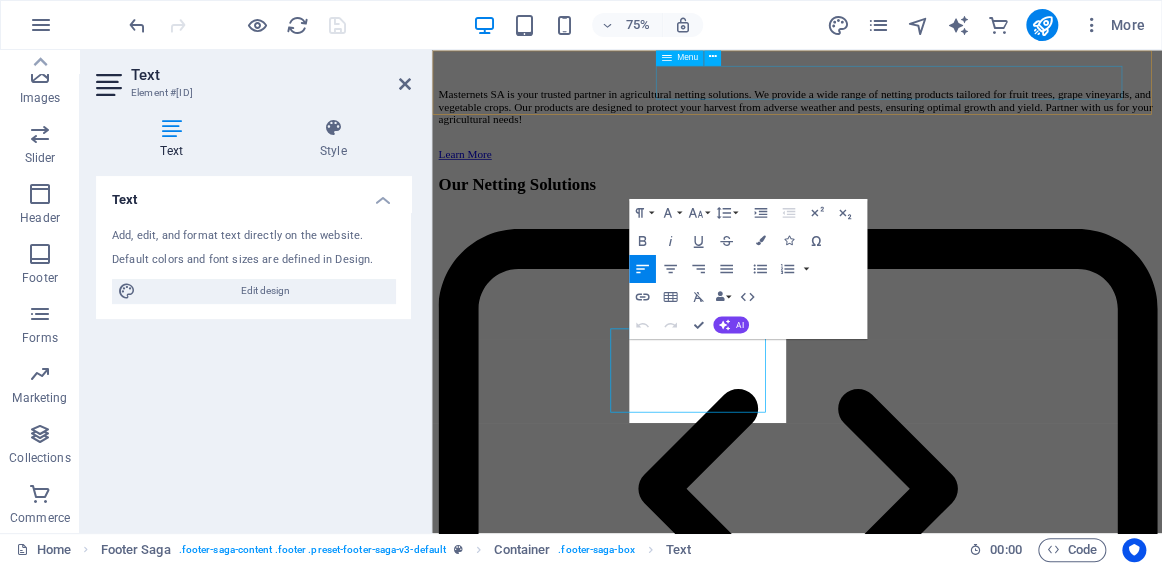 scroll, scrollTop: 3531, scrollLeft: 0, axis: vertical 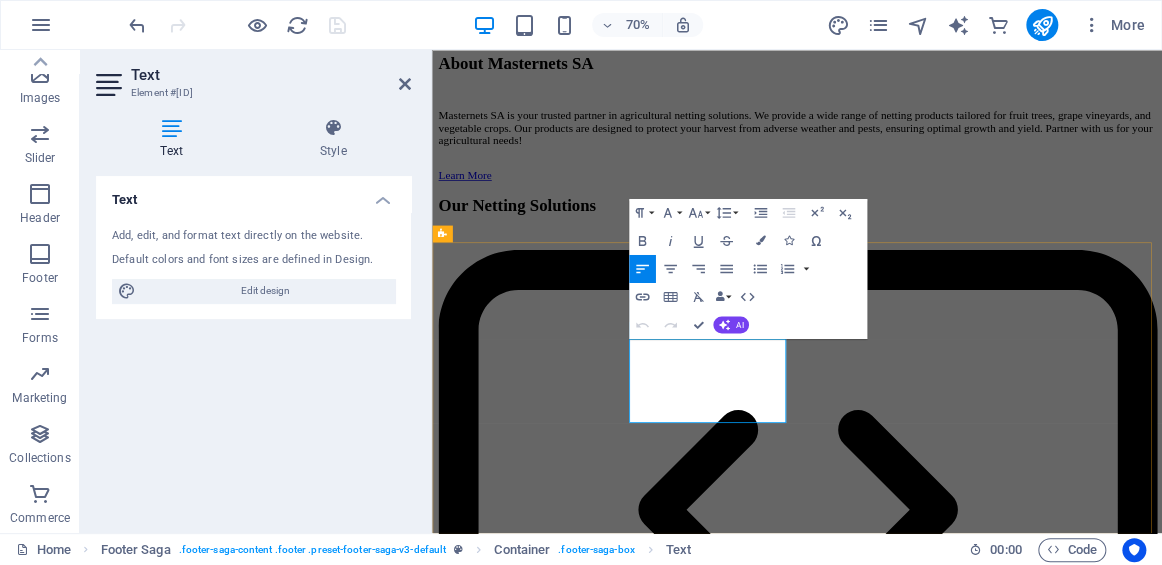 click on "Phone: [PHONE]" at bounding box center (953, 11946) 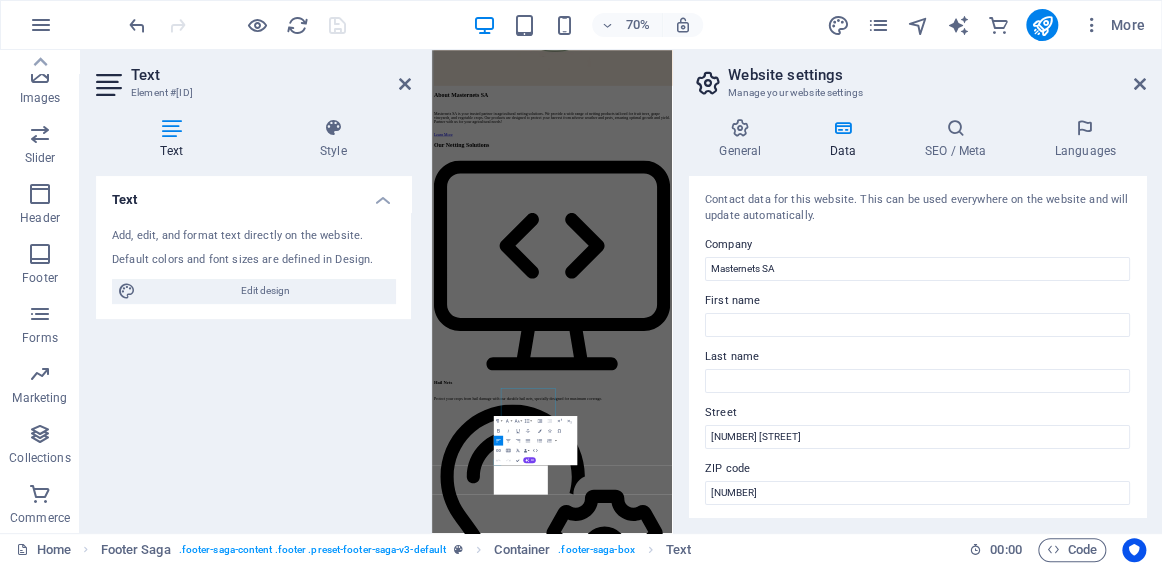 scroll, scrollTop: 2566, scrollLeft: 0, axis: vertical 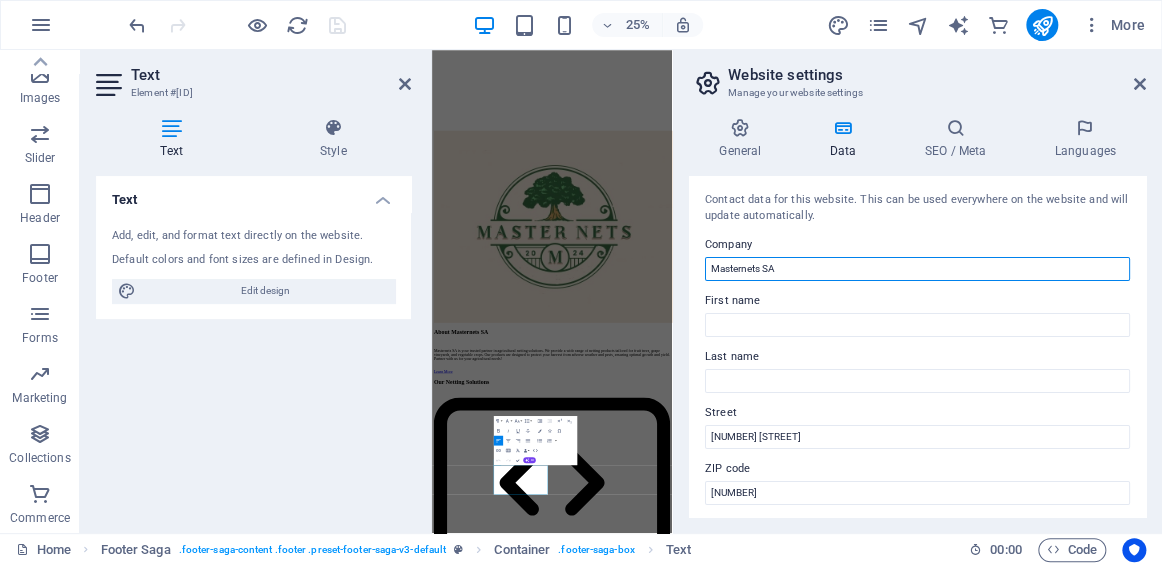 click on "Masternets SA" at bounding box center (917, 269) 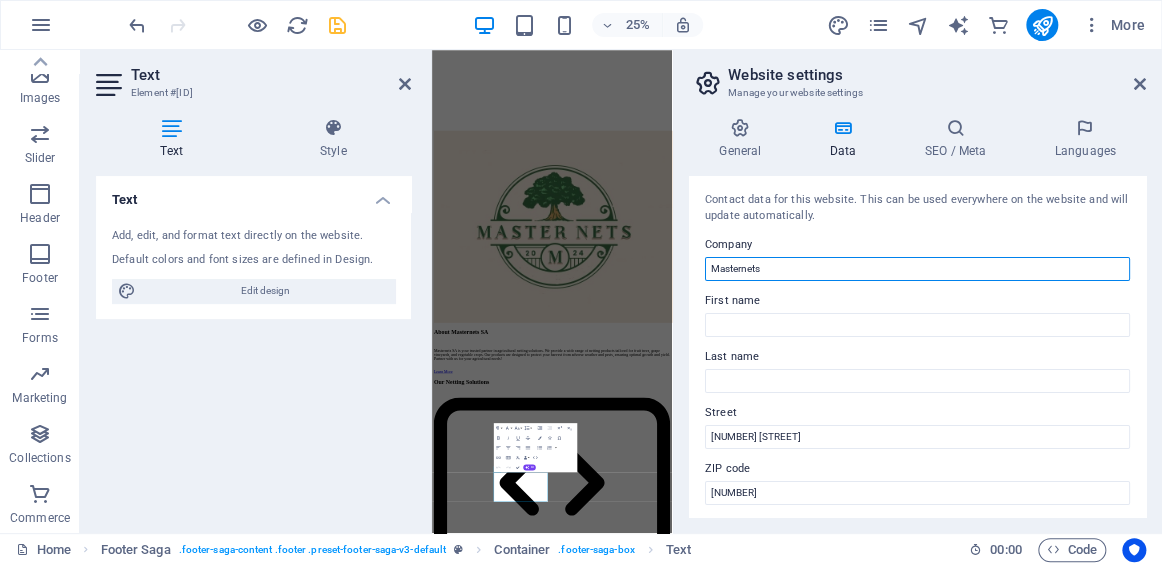 scroll, scrollTop: 2536, scrollLeft: 0, axis: vertical 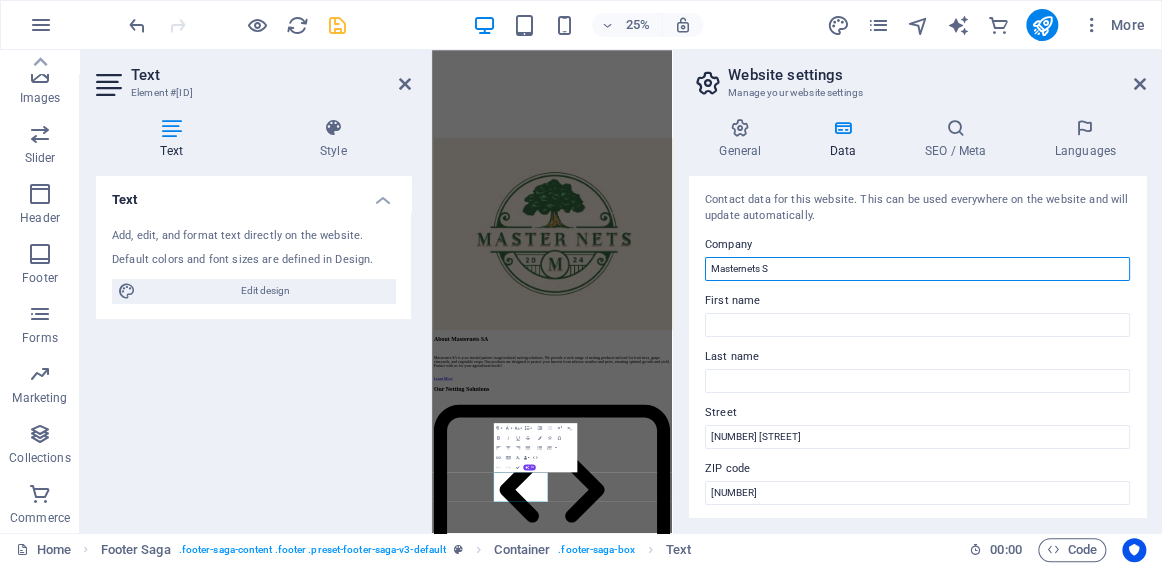 type on "Masternets SA" 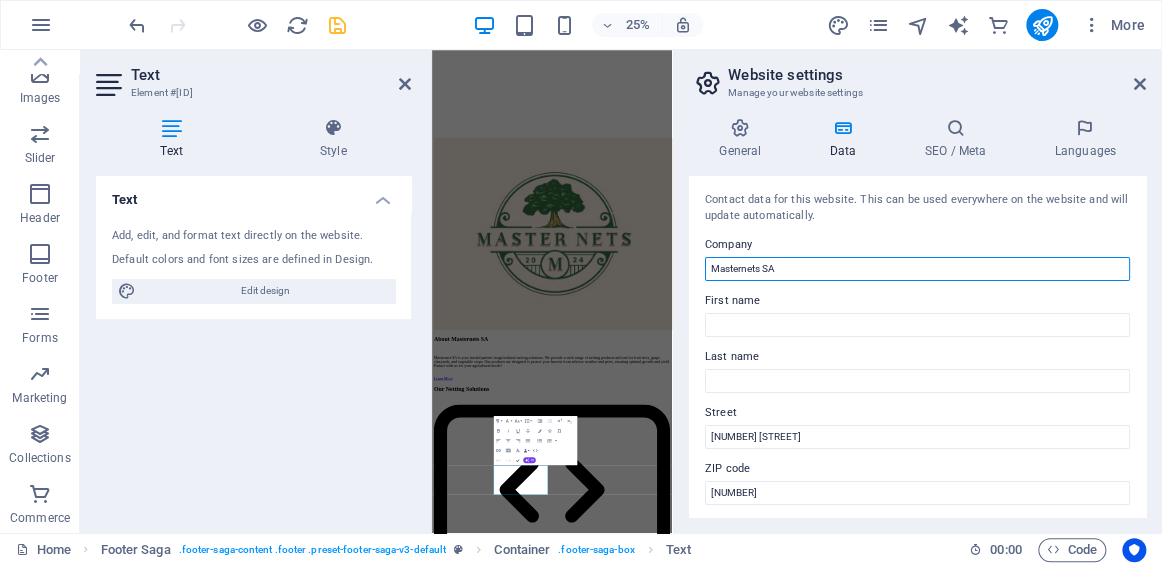 scroll, scrollTop: 2566, scrollLeft: 0, axis: vertical 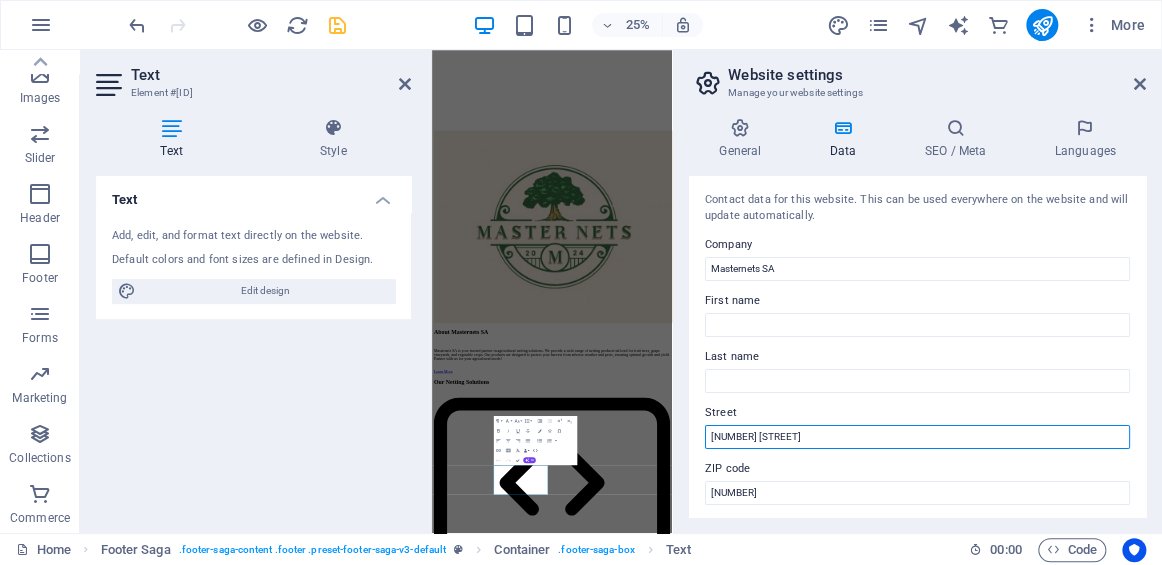 click on "[NUMBER] [STREET]" at bounding box center (917, 437) 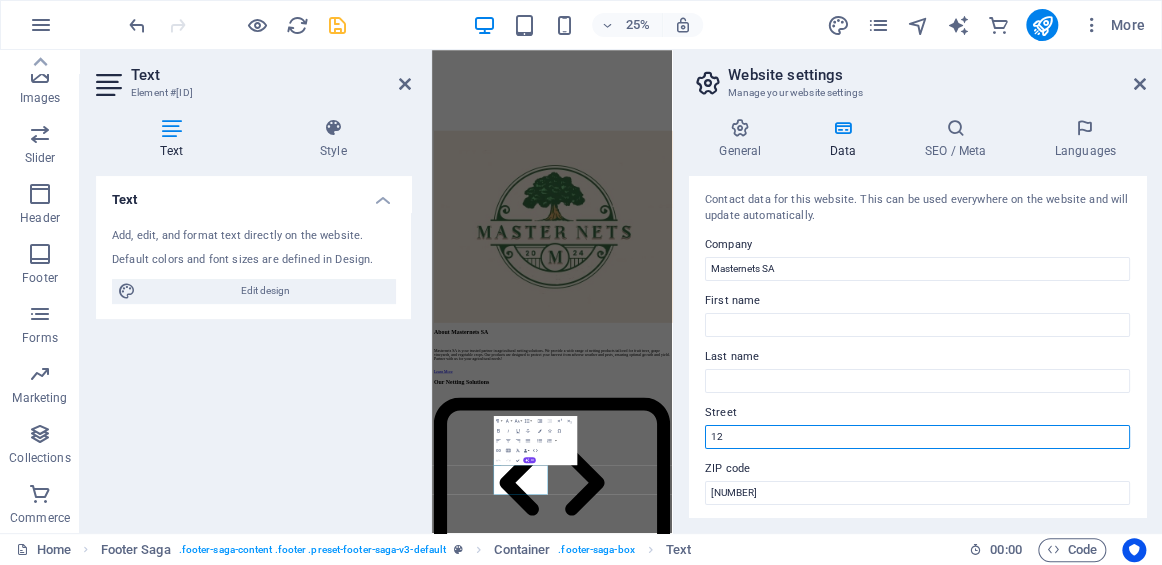 type on "1" 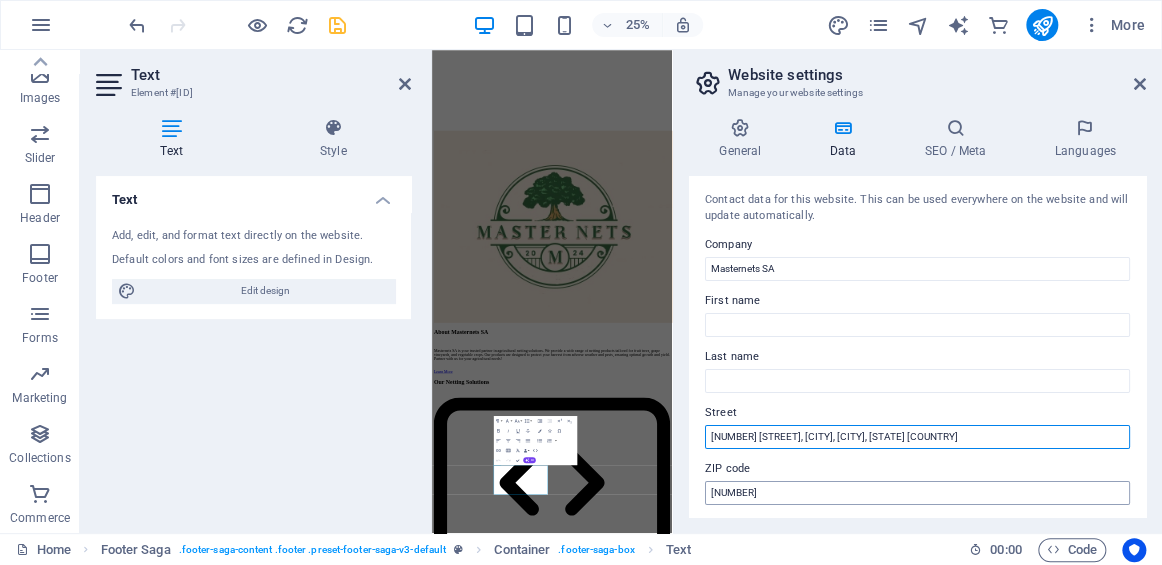 type on "[NUMBER] [STREET], [CITY], [CITY], [STATE] [COUNTRY]" 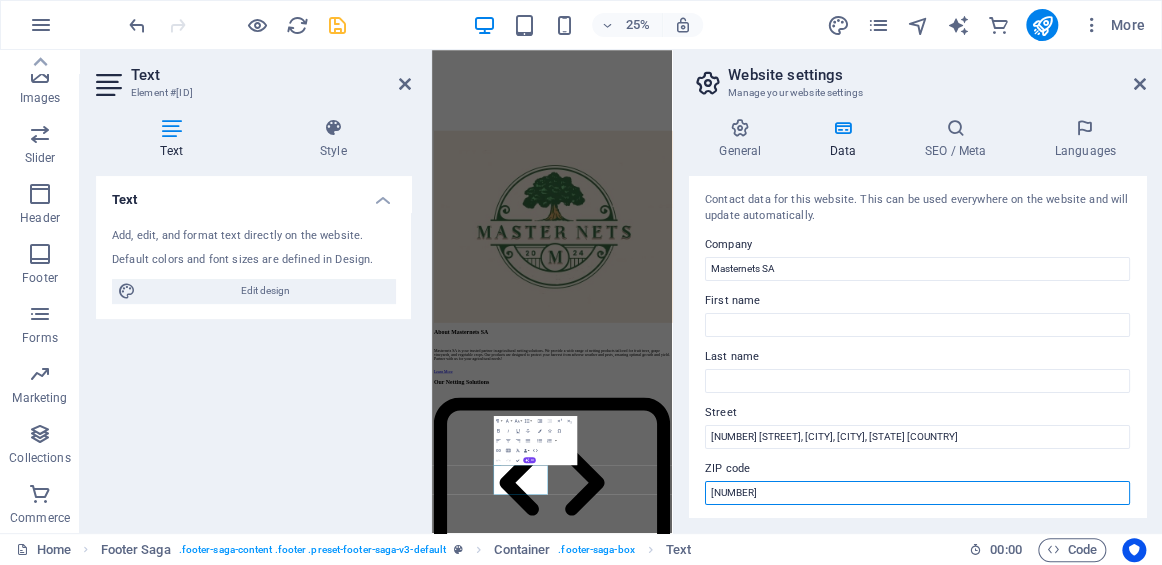 click on "[NUMBER]" at bounding box center [917, 493] 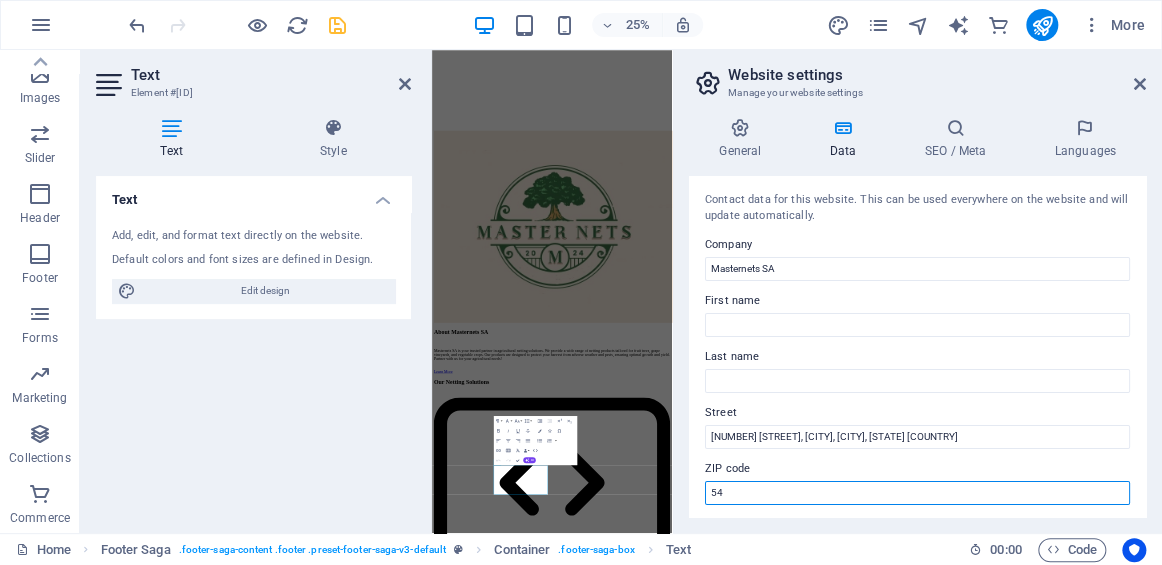 type on "5" 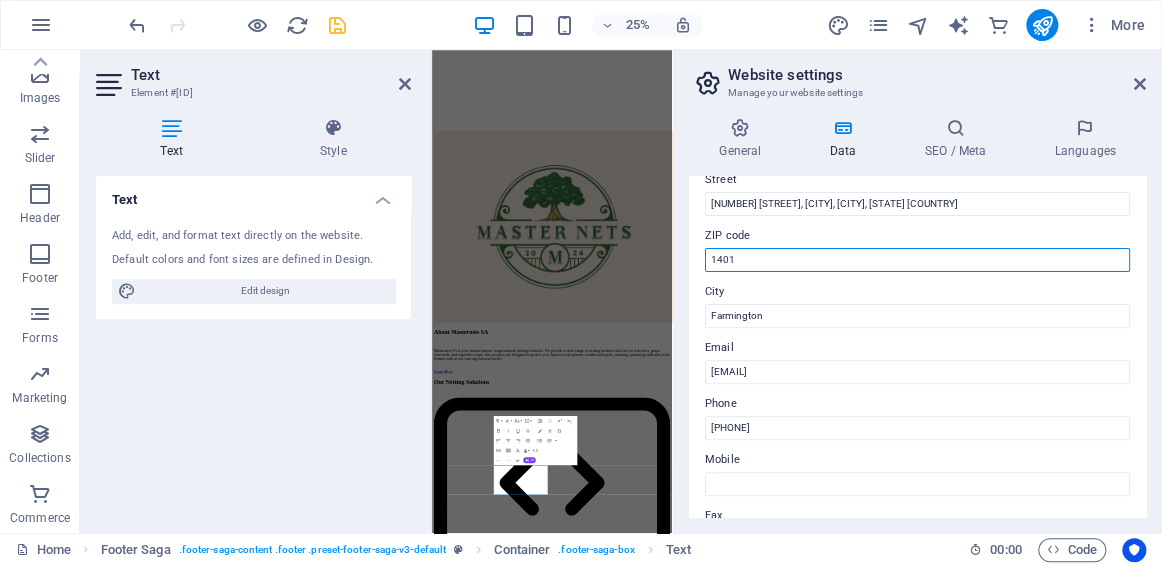 scroll, scrollTop: 231, scrollLeft: 0, axis: vertical 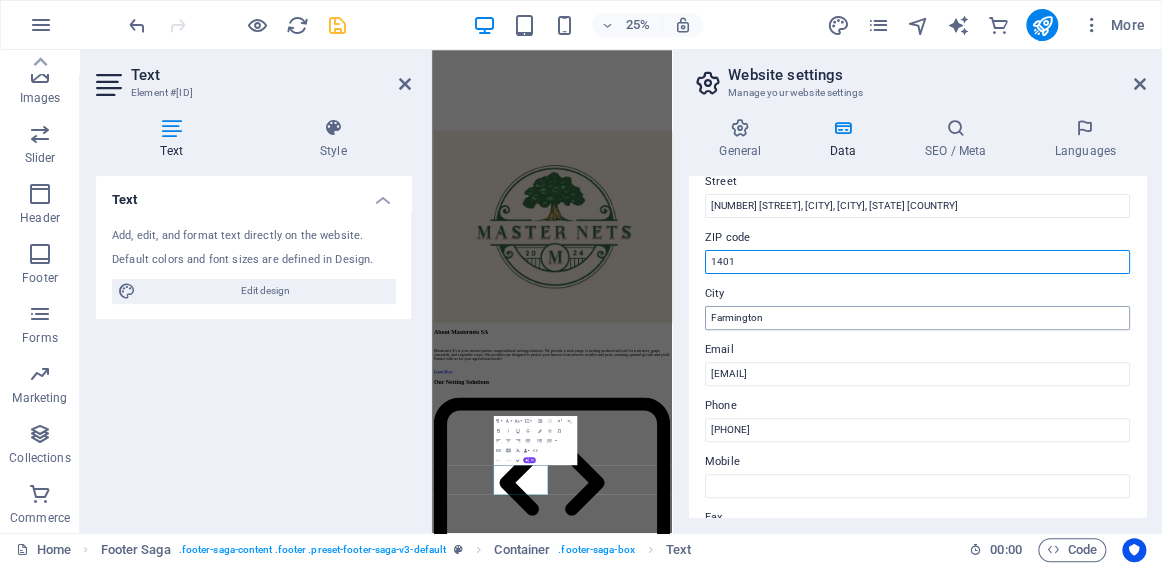 type on "1401" 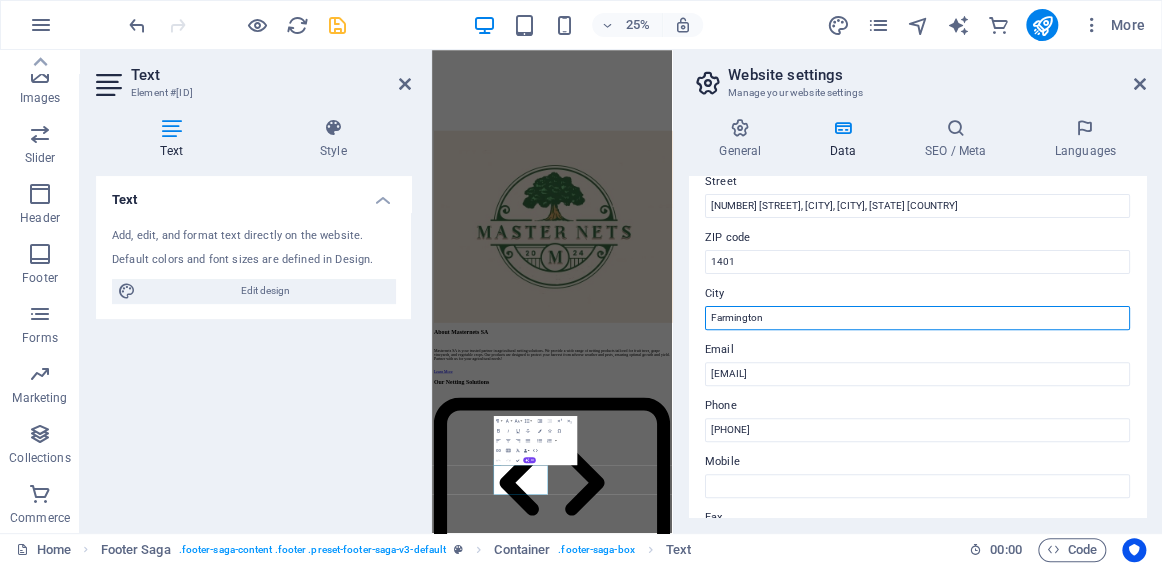 click on "Farmington" at bounding box center [917, 318] 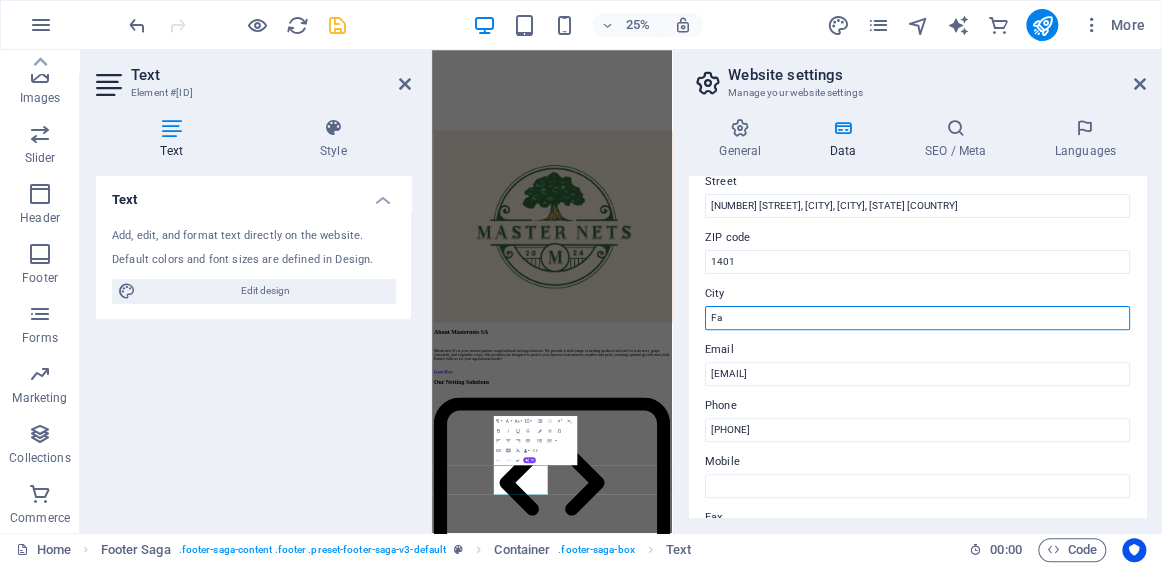 type on "F" 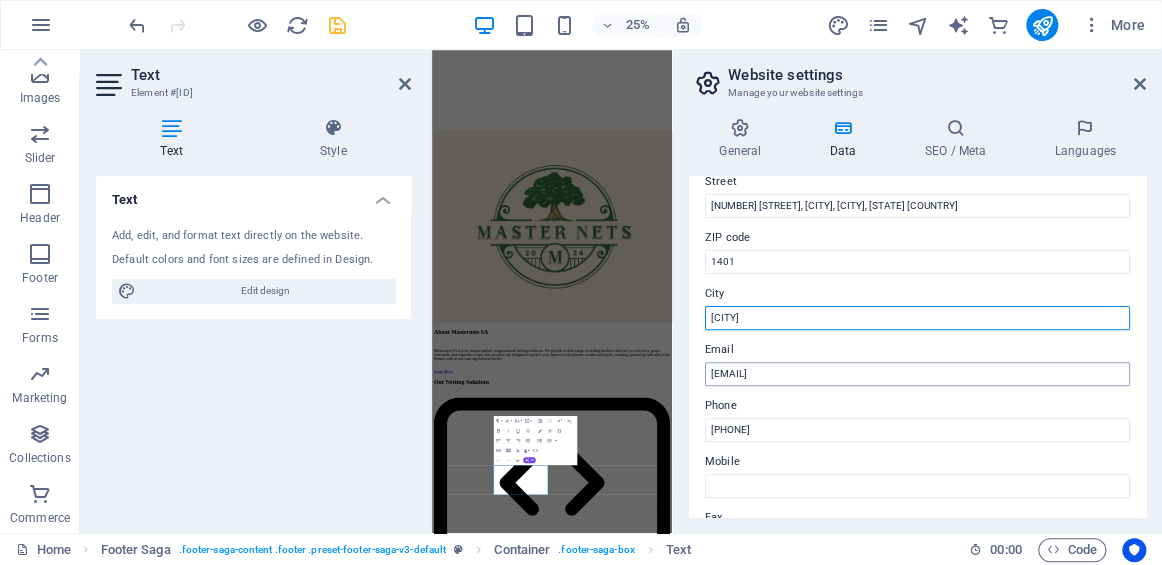 type on "[CITY]" 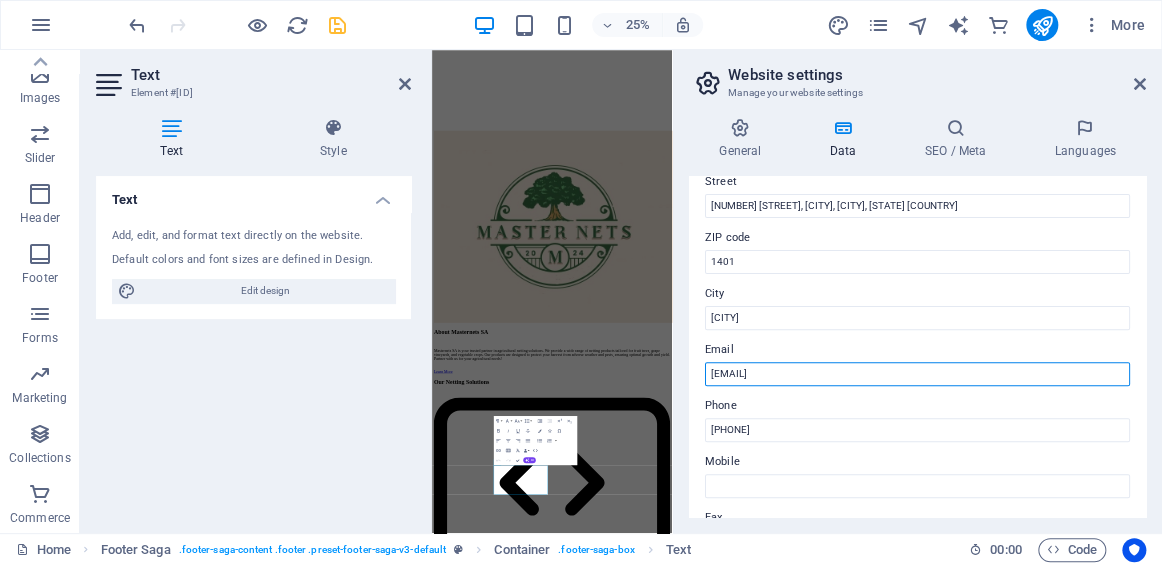 click on "[EMAIL]" at bounding box center (917, 374) 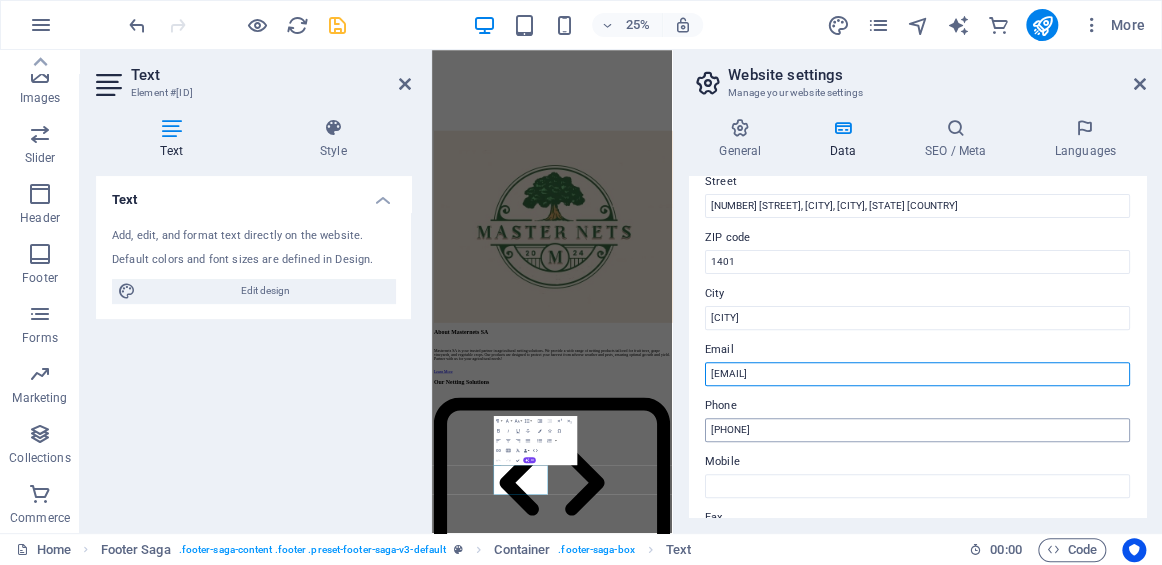 type on "[EMAIL]" 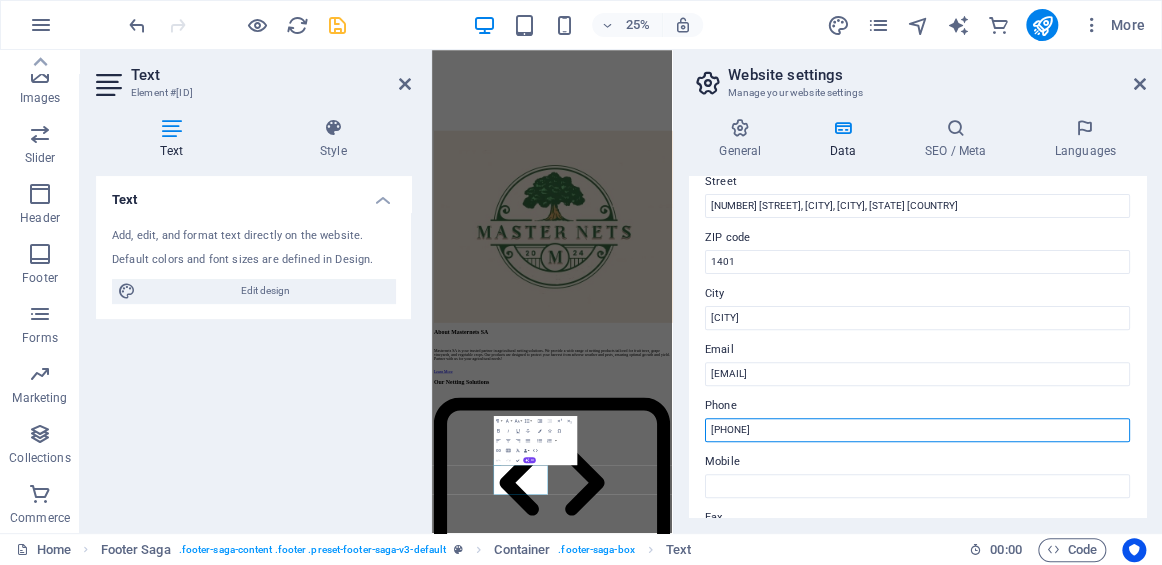 click on "[PHONE]" at bounding box center [917, 430] 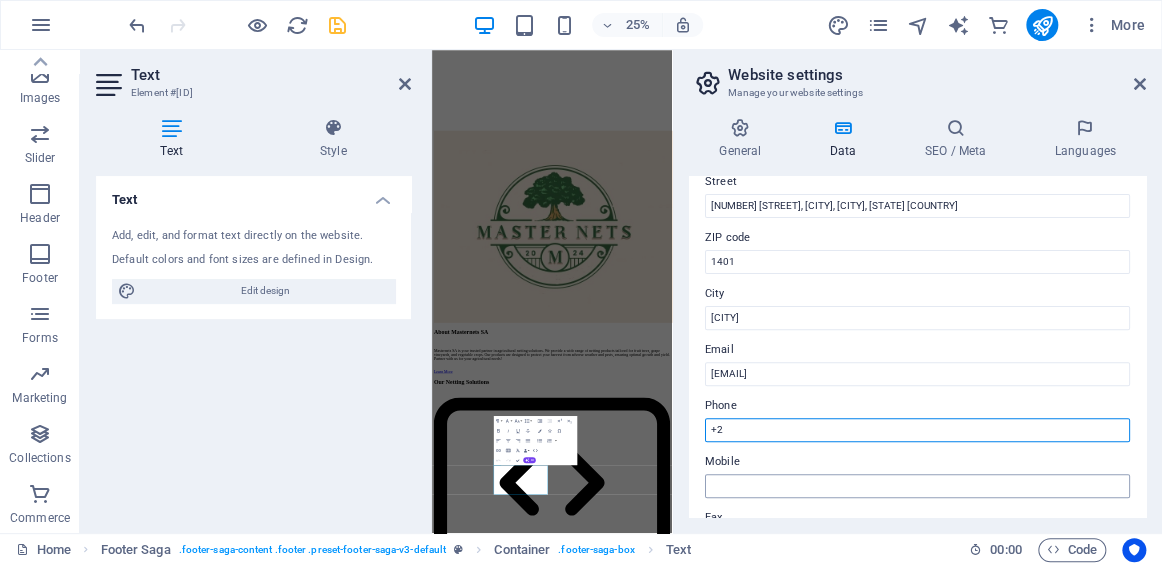 type on "+" 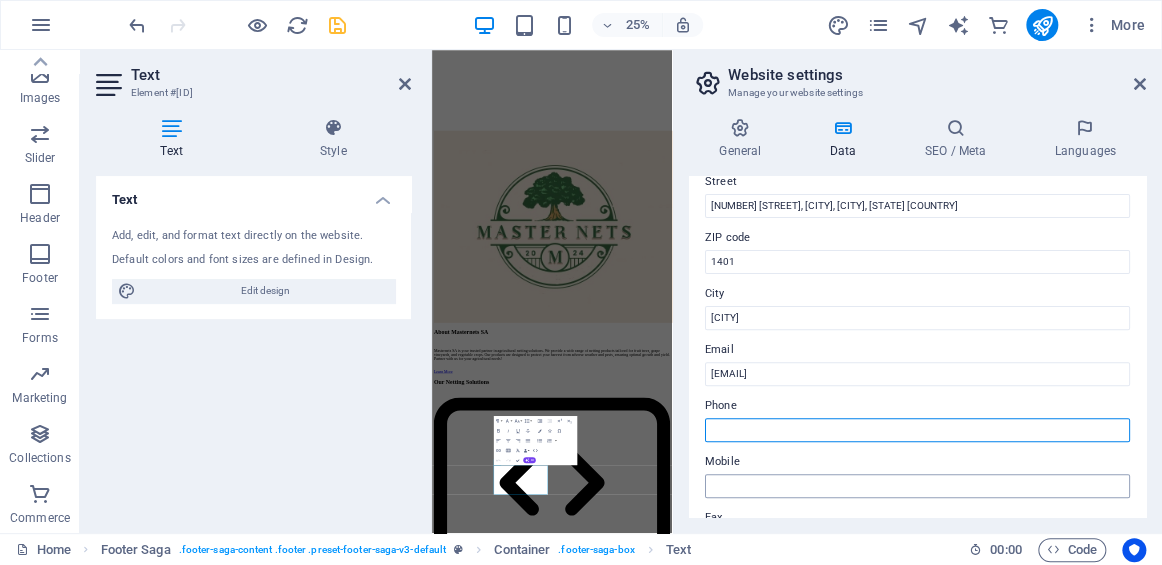 type 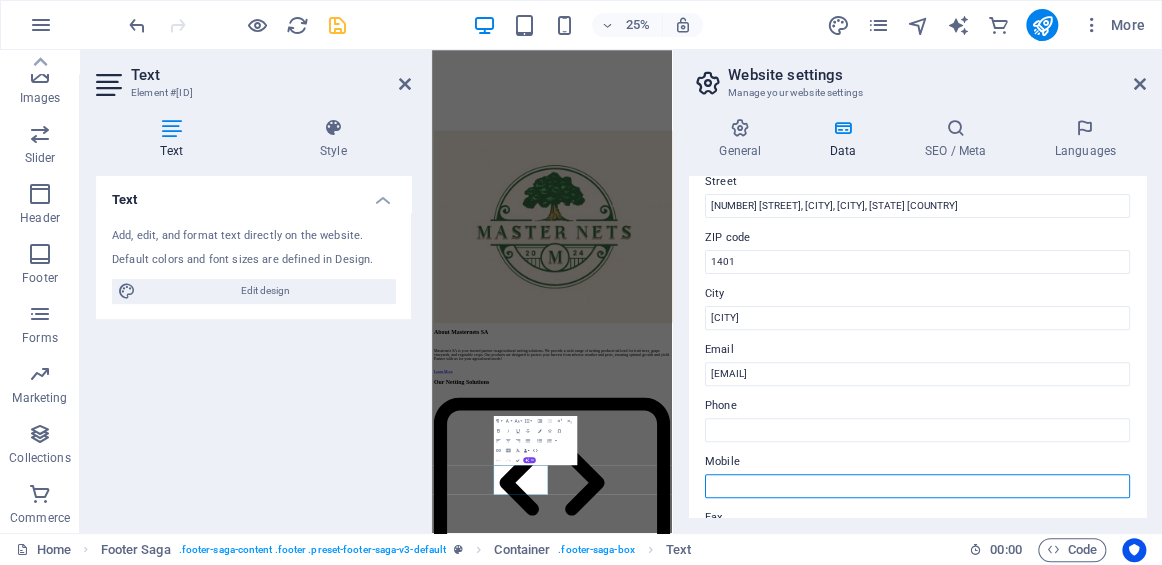 click on "Mobile" at bounding box center (917, 486) 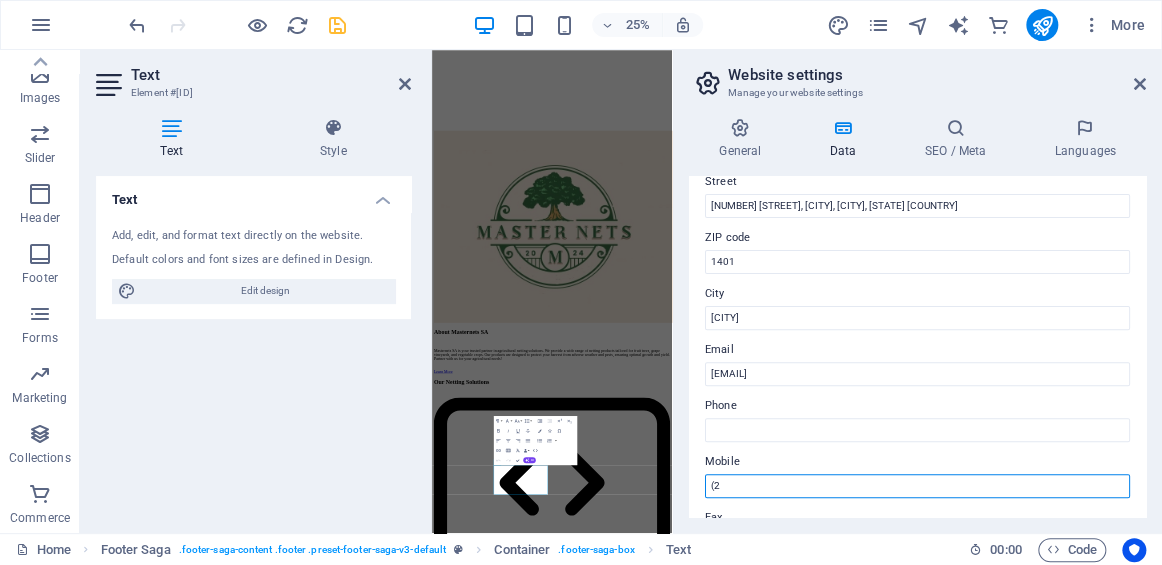 type on "(" 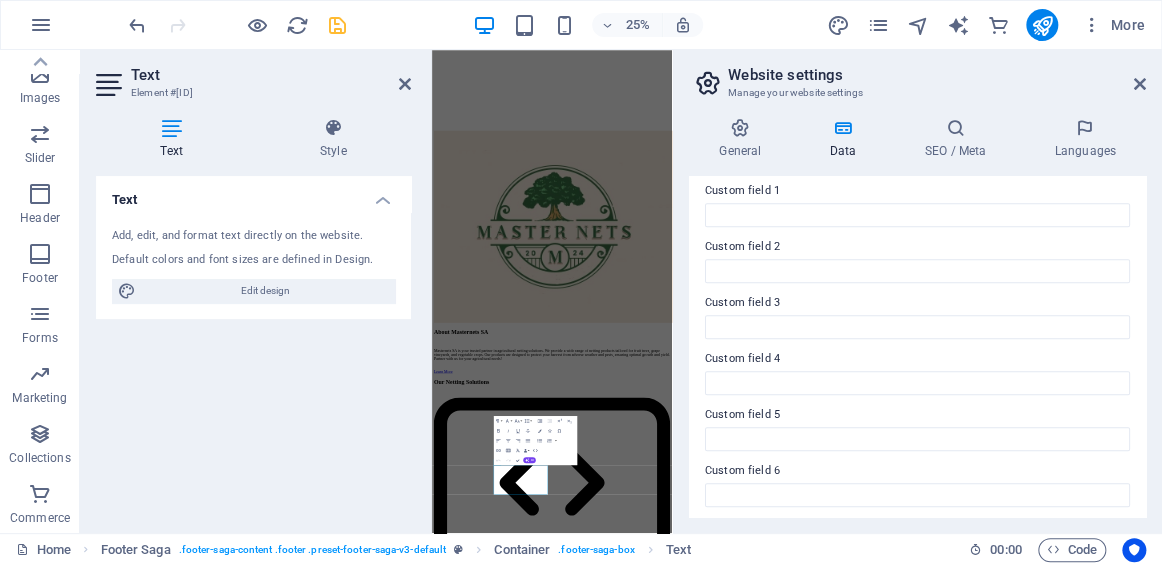 scroll, scrollTop: 618, scrollLeft: 0, axis: vertical 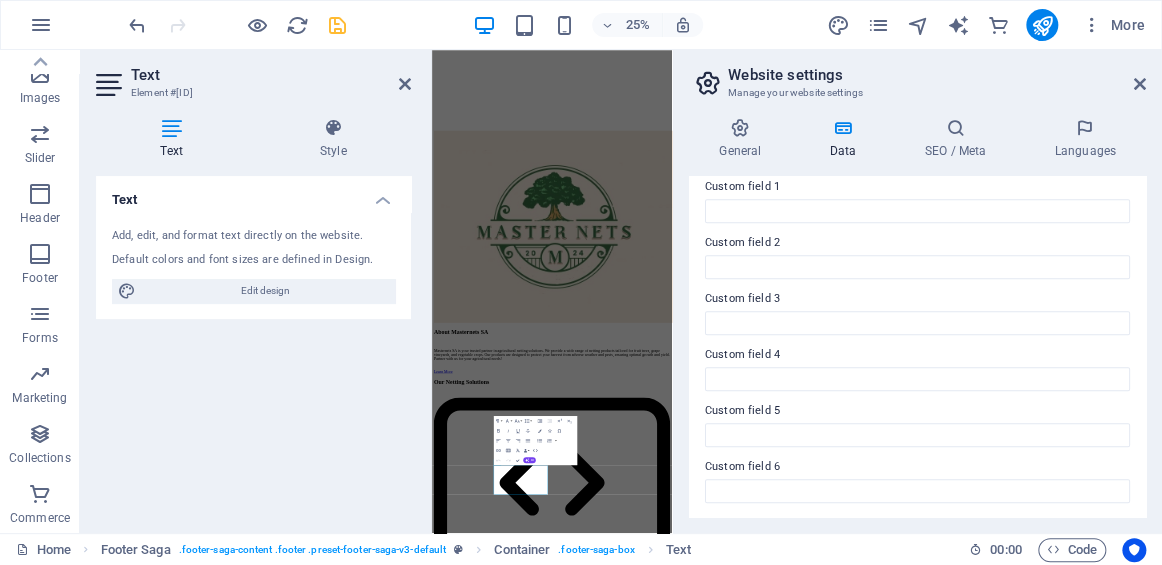 drag, startPoint x: 1145, startPoint y: 454, endPoint x: 1147, endPoint y: 480, distance: 26.076809 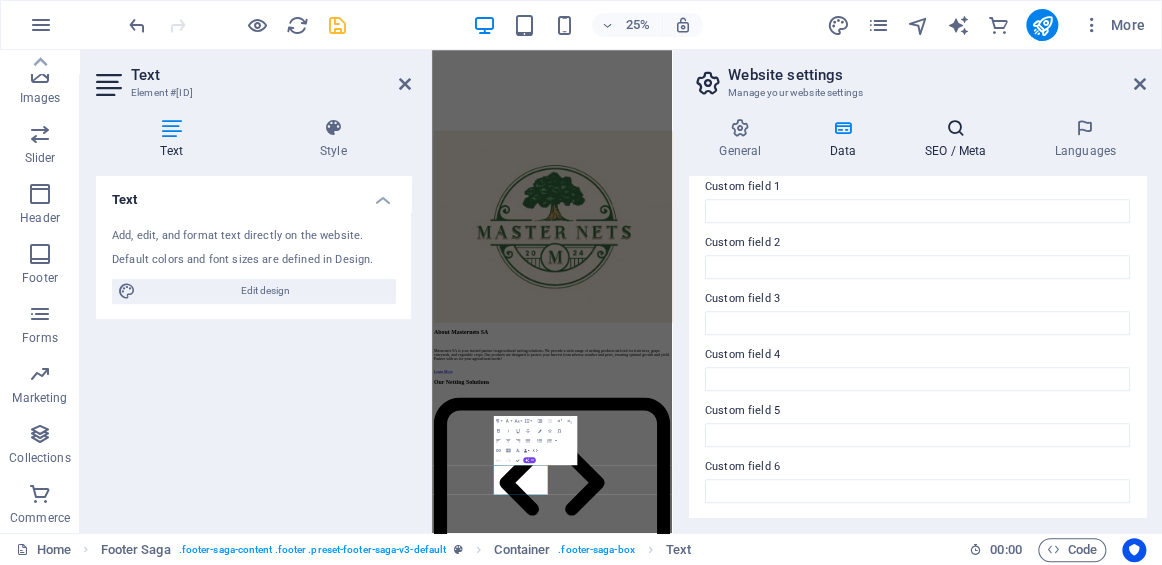 type on "[PHONE] / [PHONE]" 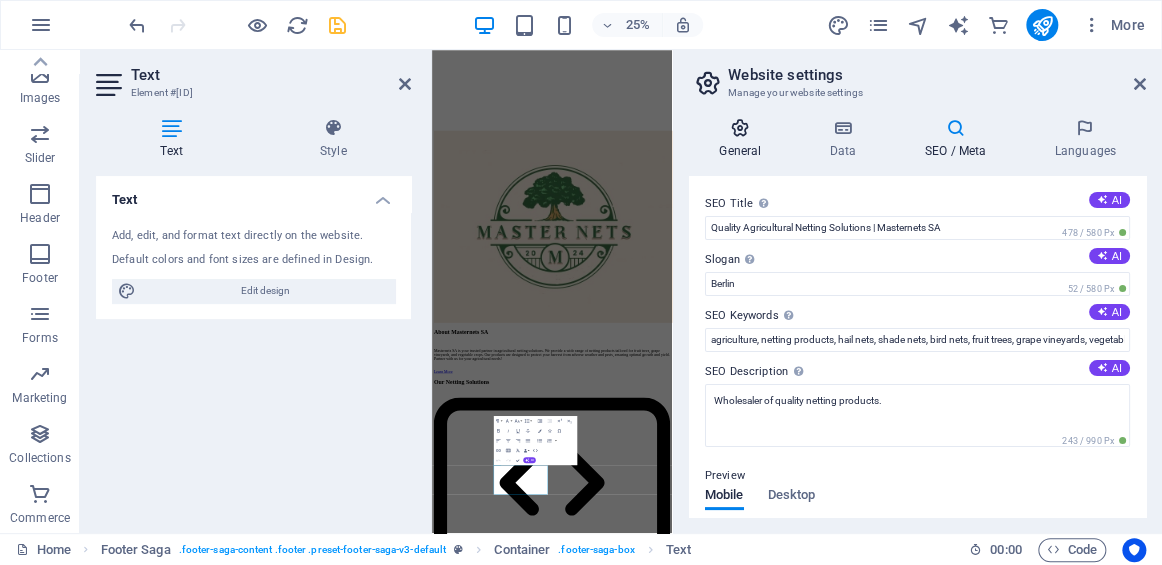 click at bounding box center [740, 128] 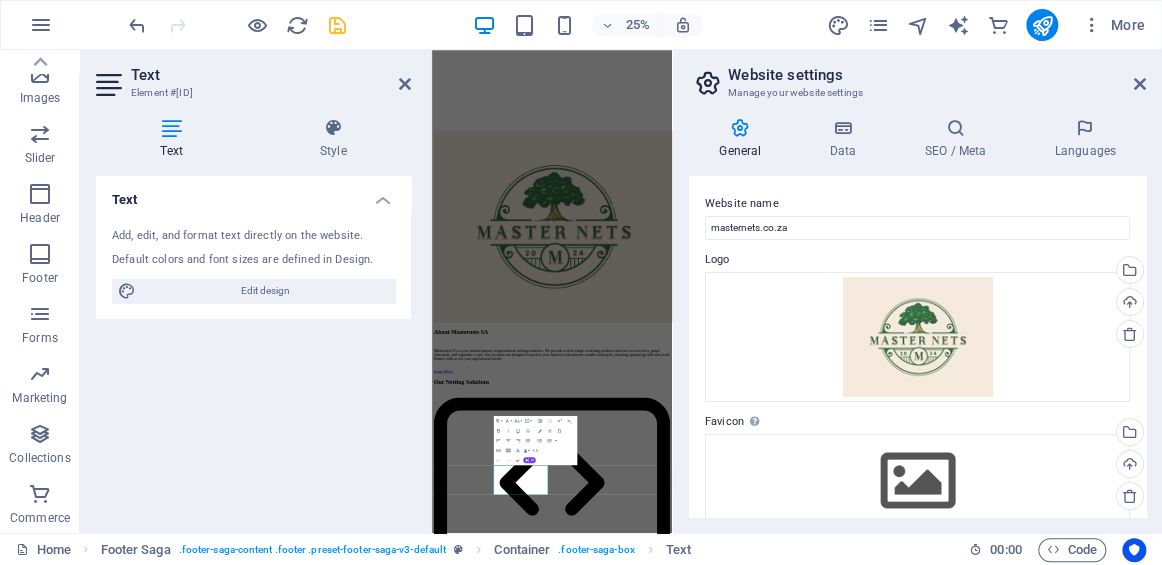 drag, startPoint x: 1140, startPoint y: 282, endPoint x: 1142, endPoint y: 320, distance: 38.052597 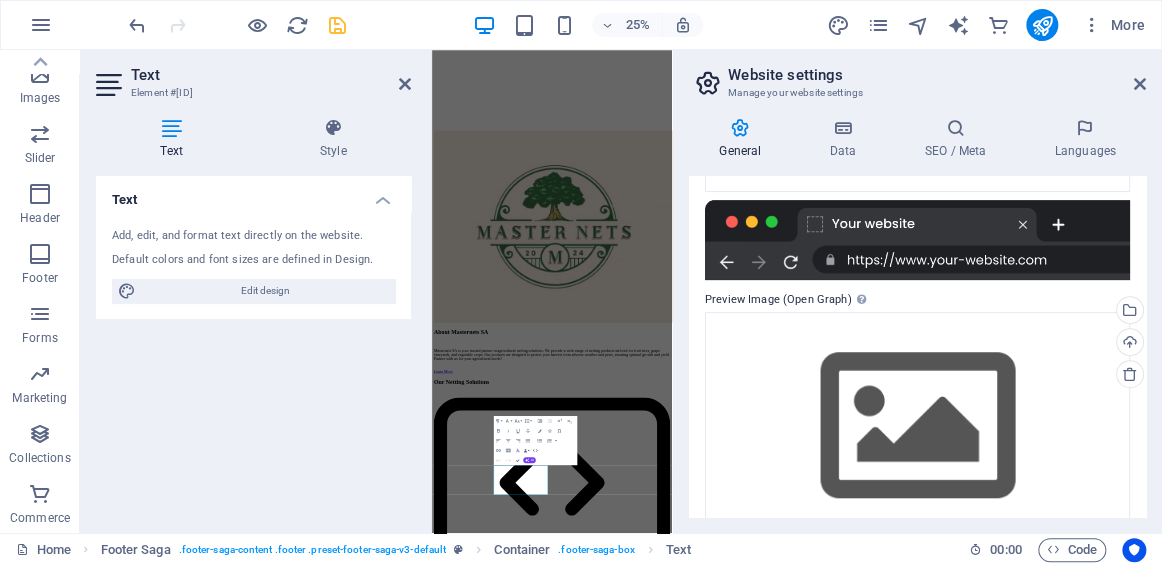 scroll, scrollTop: 375, scrollLeft: 0, axis: vertical 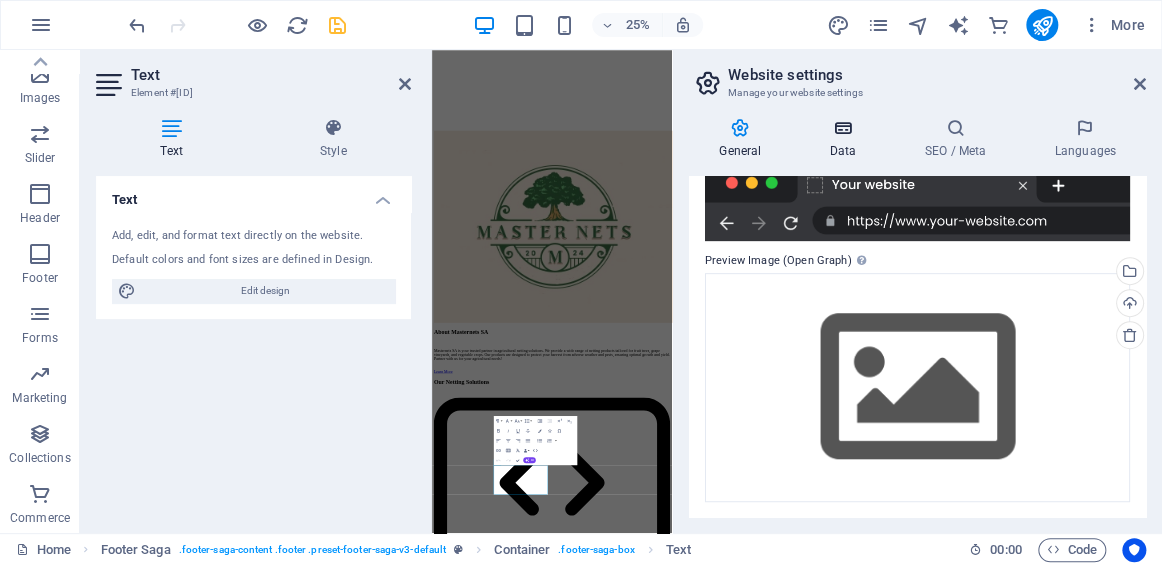 click at bounding box center (842, 128) 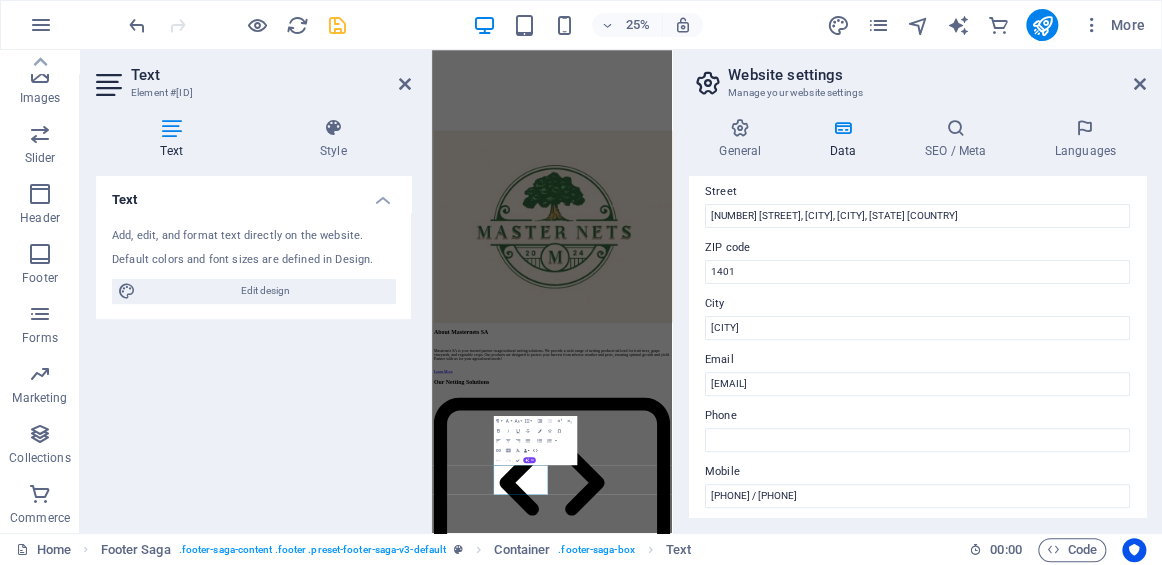 scroll, scrollTop: 216, scrollLeft: 0, axis: vertical 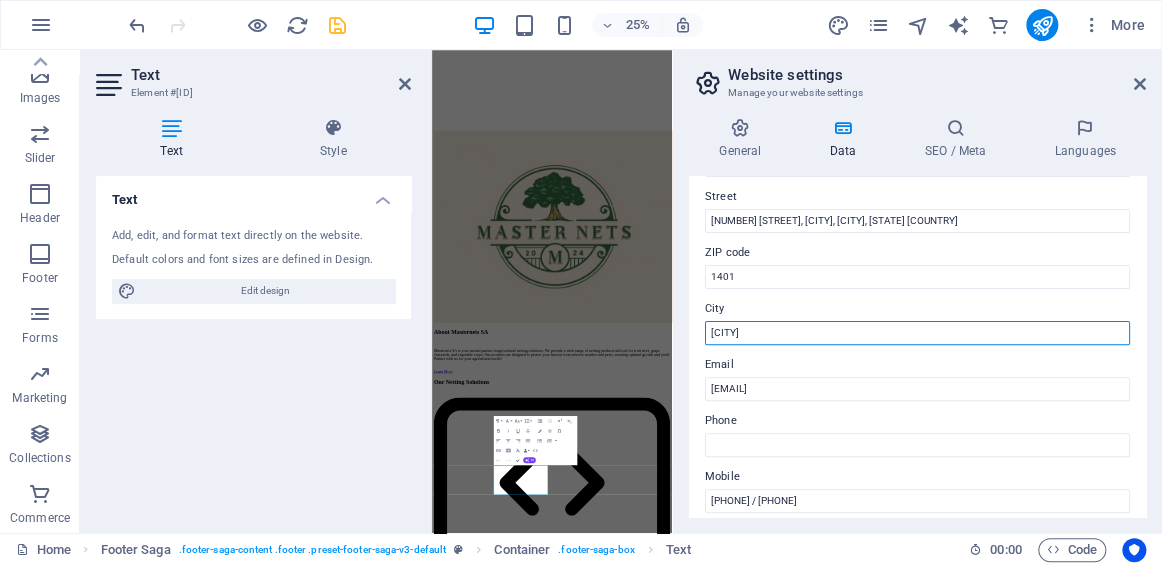 click on "[CITY]" at bounding box center (917, 333) 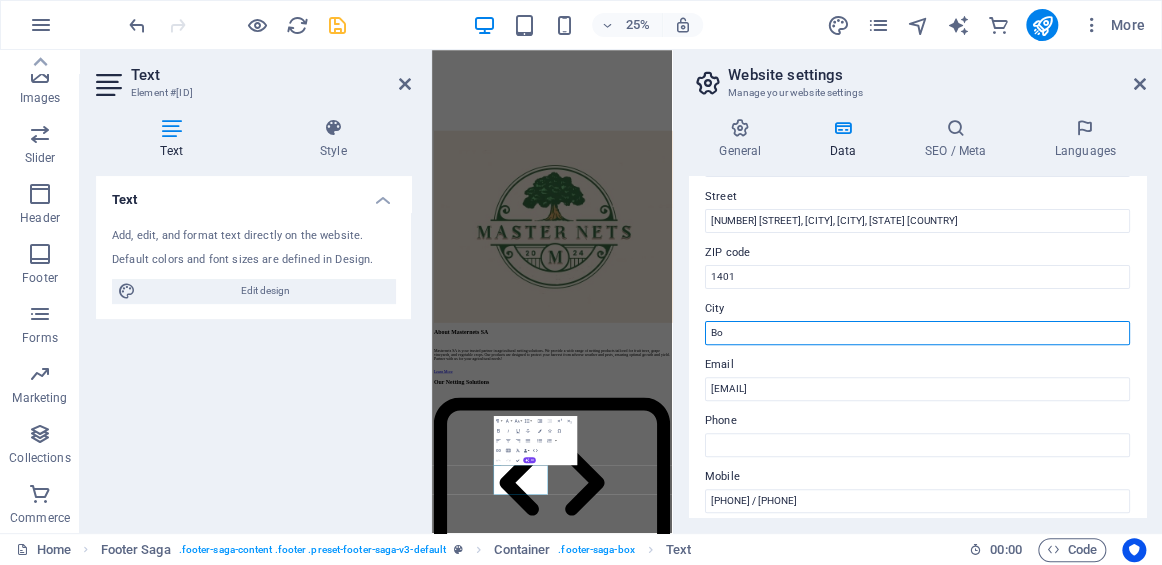 type on "B" 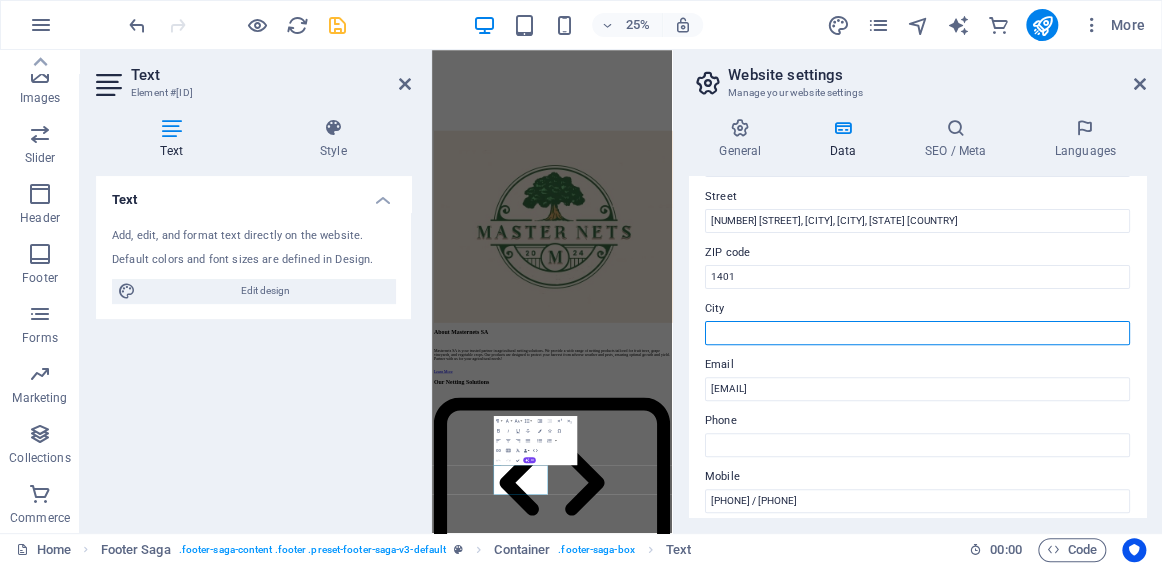 type 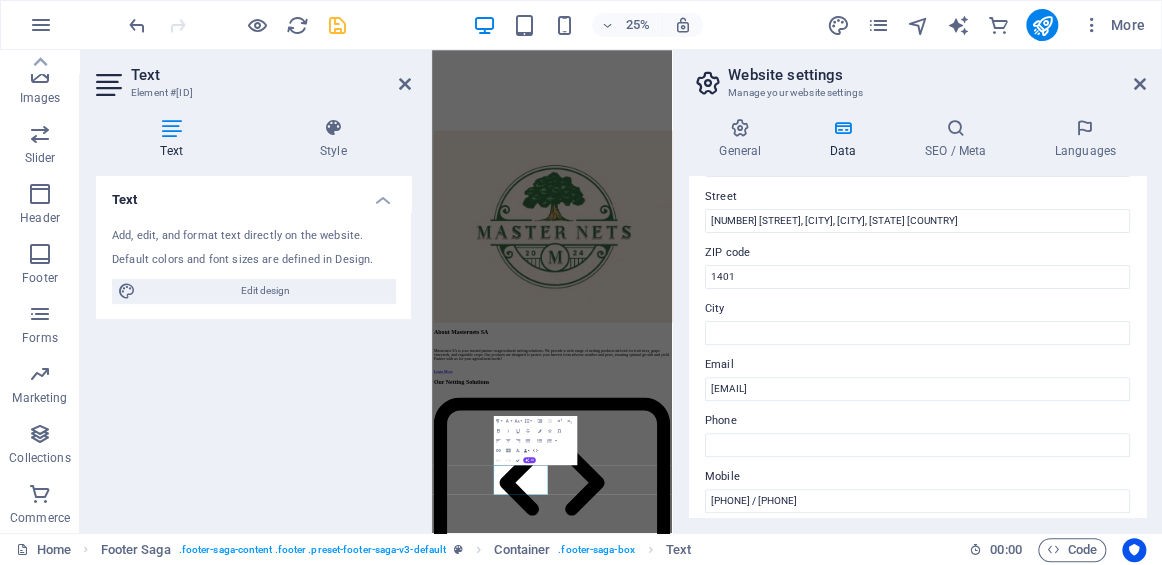 click on "City" at bounding box center [917, 309] 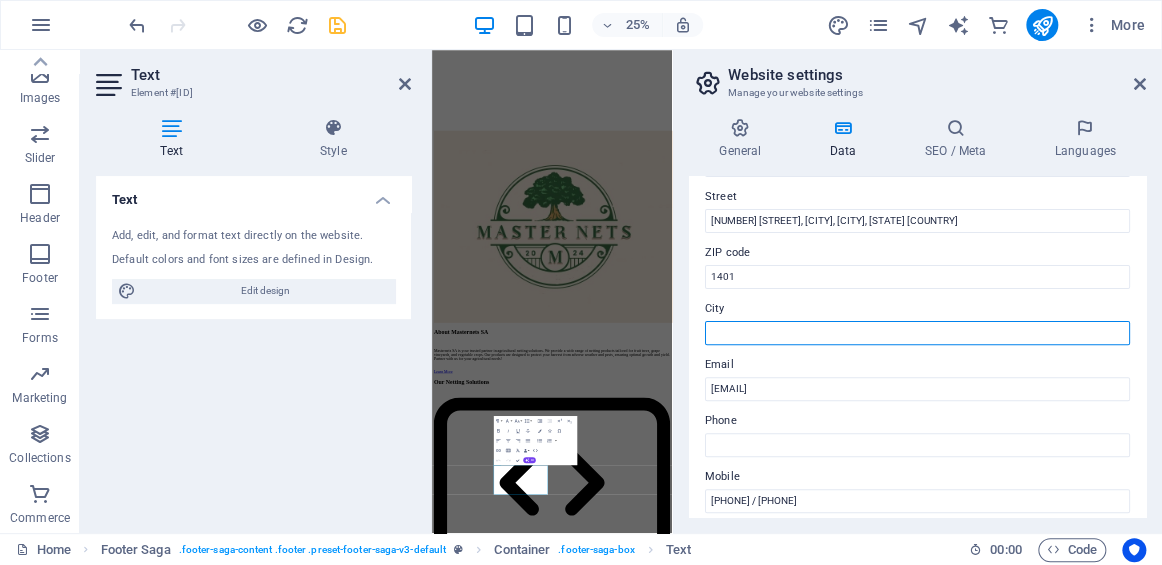 click on "City" at bounding box center (917, 333) 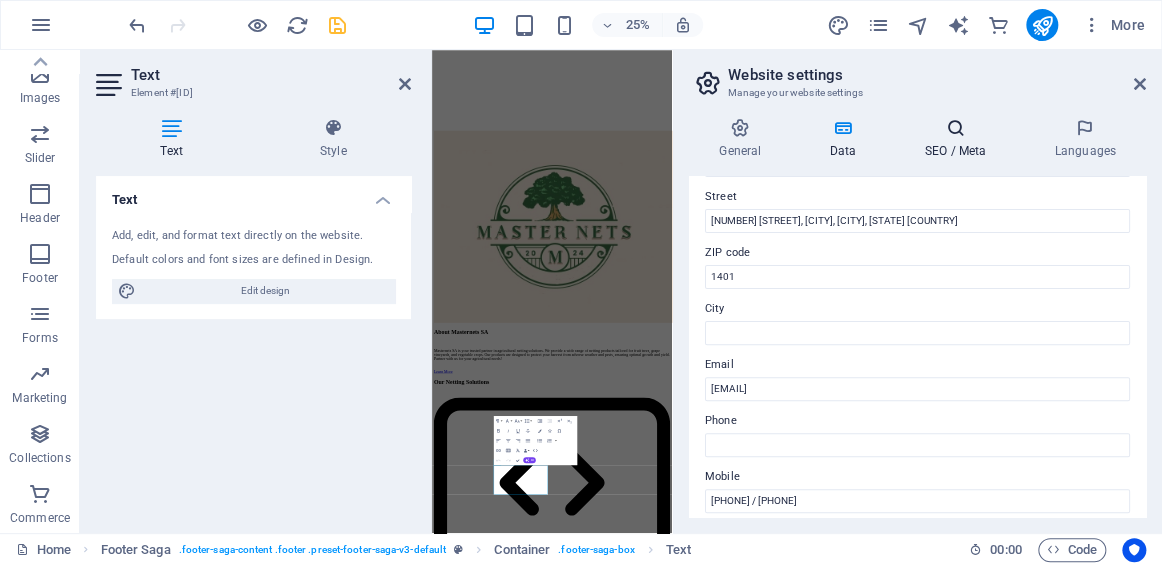 click at bounding box center (955, 128) 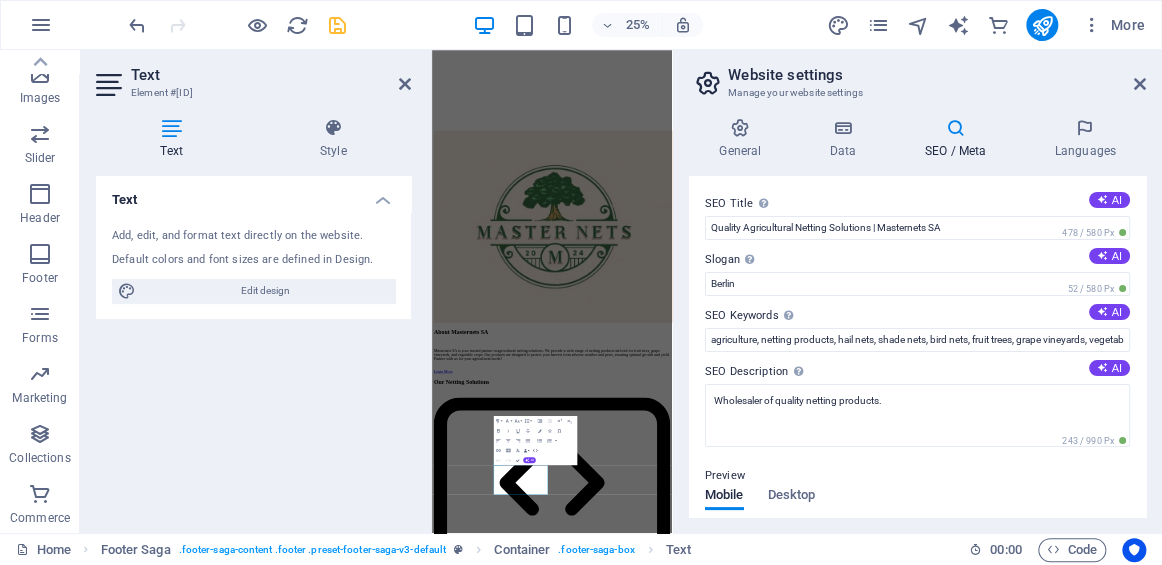 drag, startPoint x: 1146, startPoint y: 290, endPoint x: 1154, endPoint y: 345, distance: 55.578773 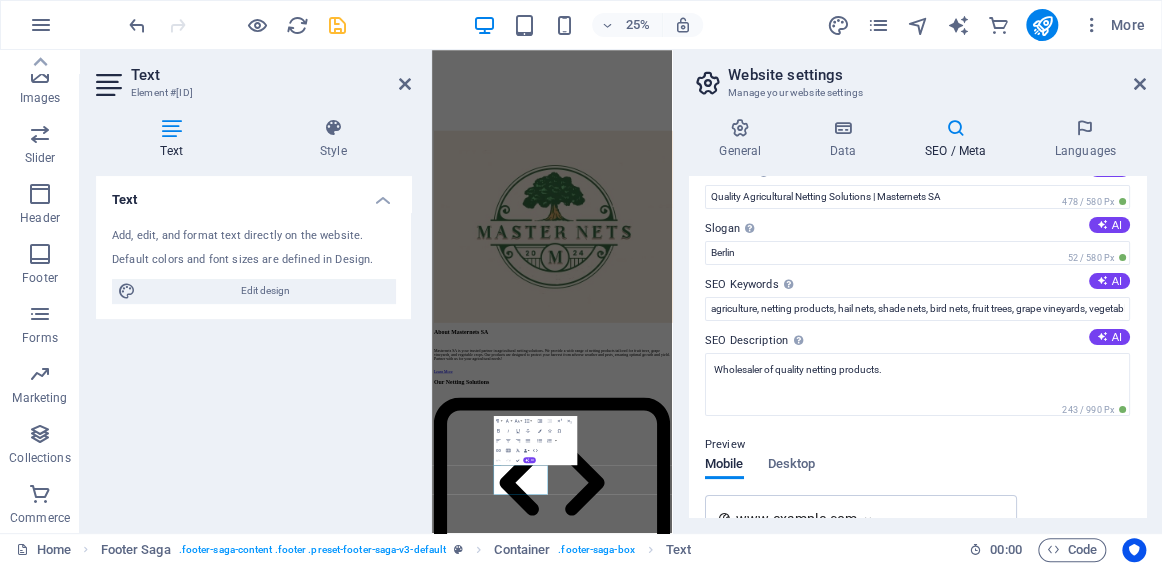 scroll, scrollTop: 0, scrollLeft: 0, axis: both 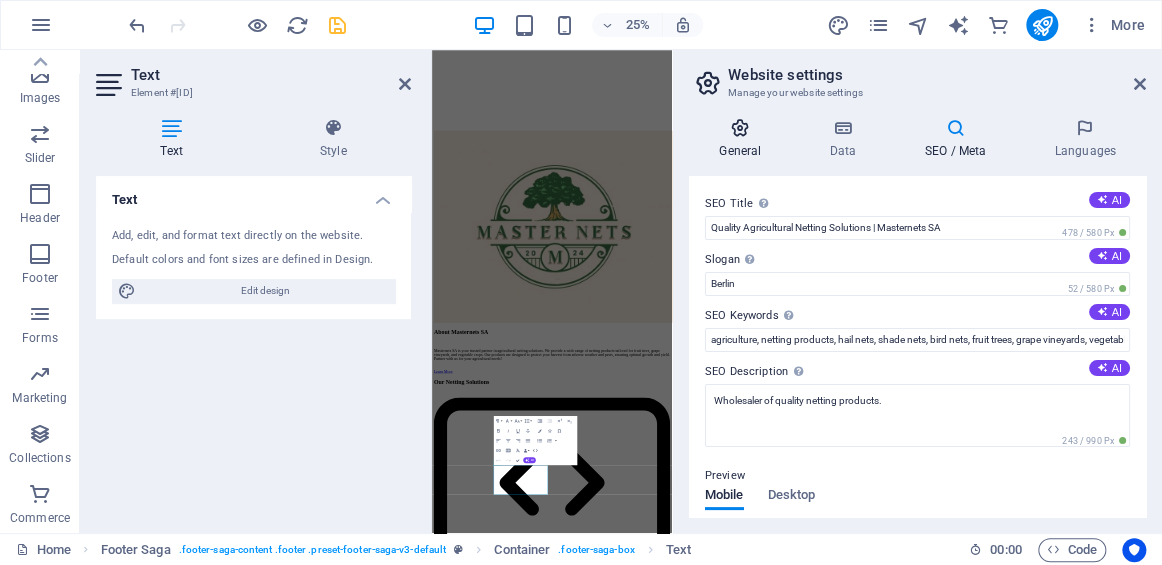 click at bounding box center (740, 128) 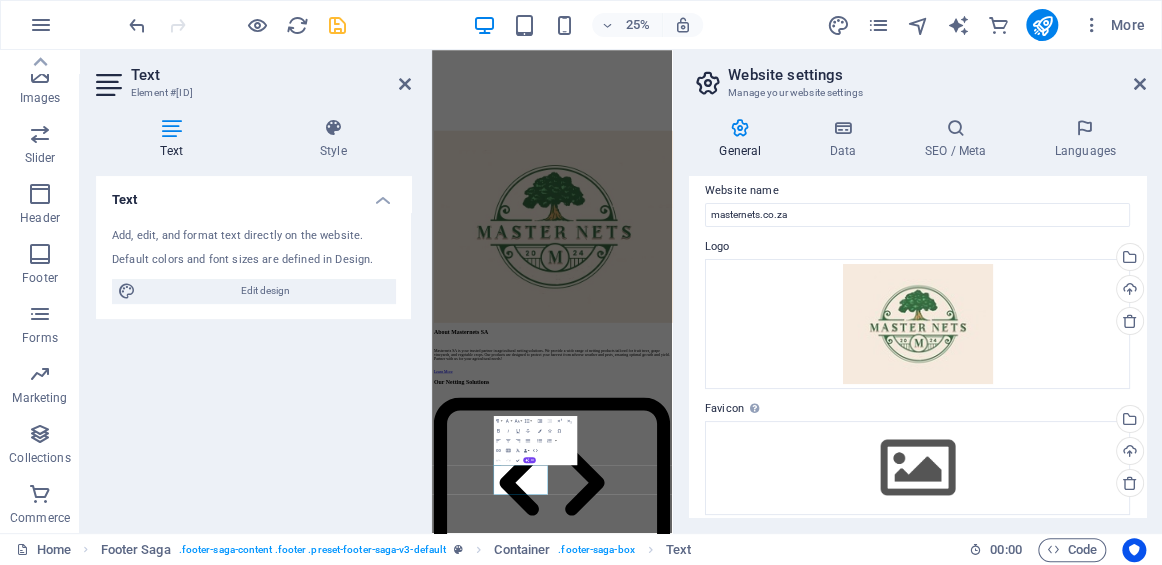 scroll, scrollTop: 0, scrollLeft: 0, axis: both 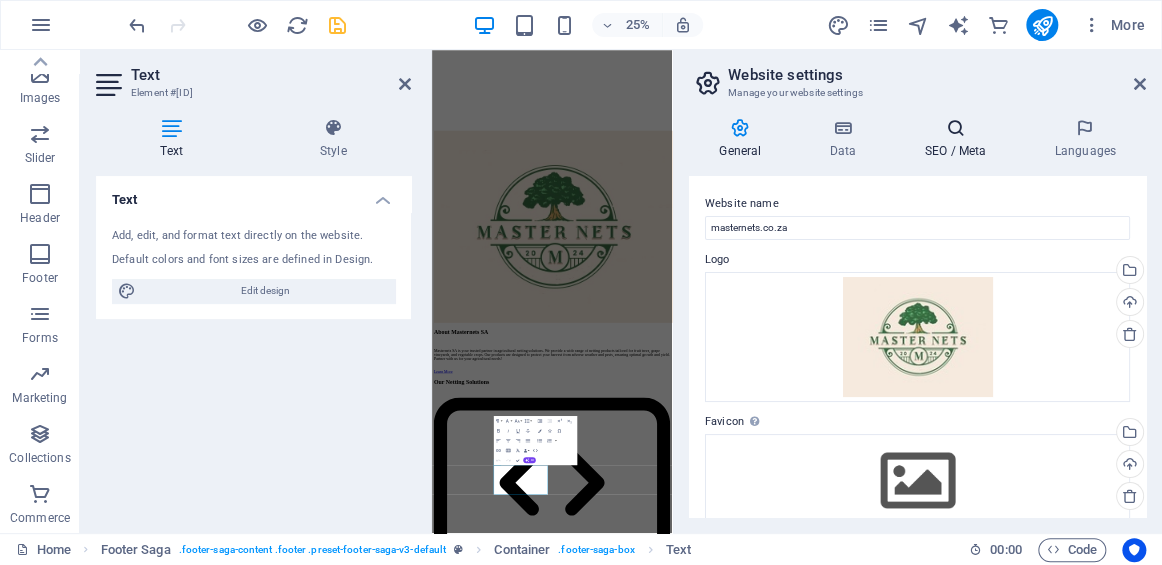 click at bounding box center (955, 128) 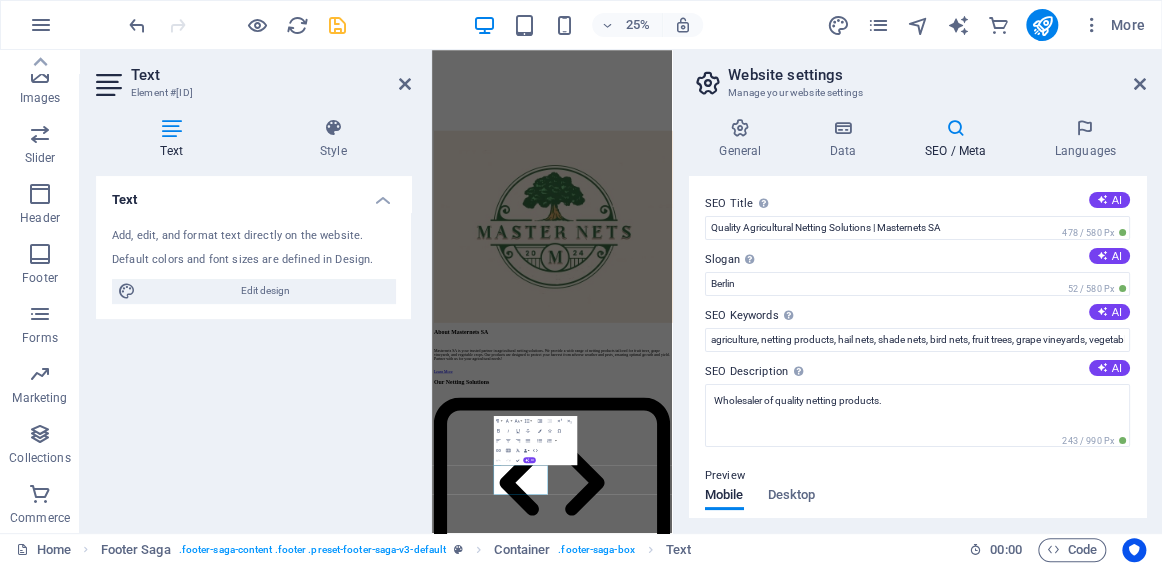 drag, startPoint x: 1141, startPoint y: 284, endPoint x: 1142, endPoint y: 327, distance: 43.011627 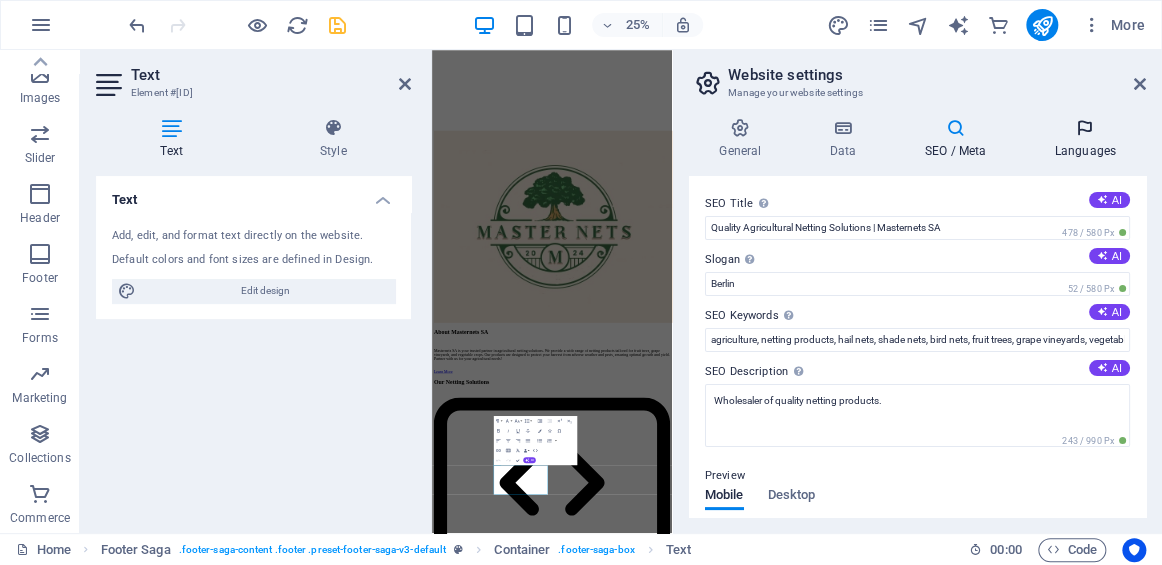 click at bounding box center (1085, 128) 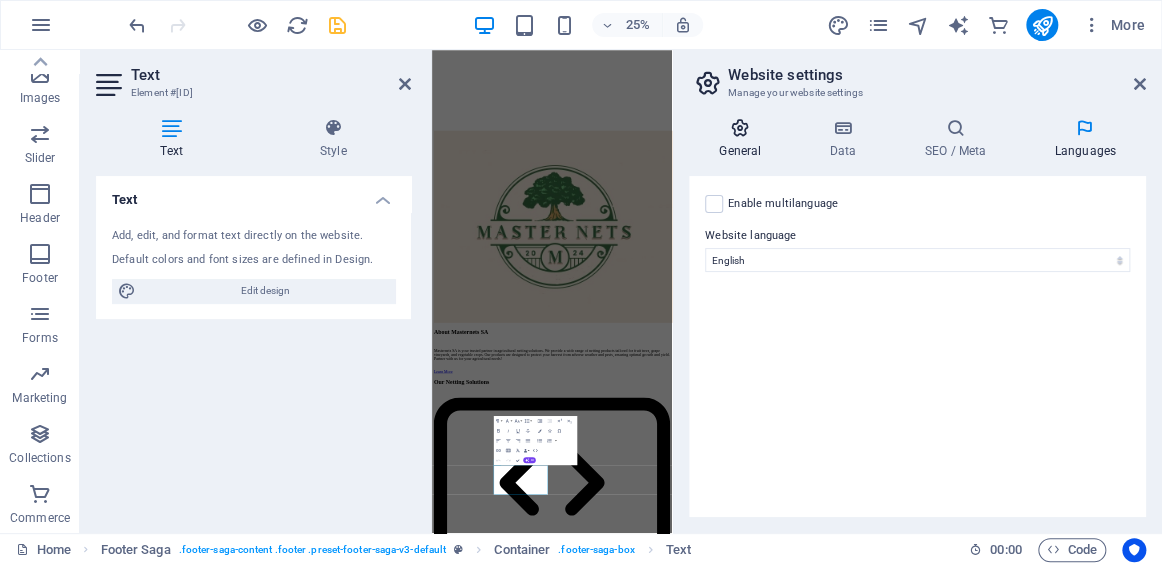 click on "General" at bounding box center (744, 139) 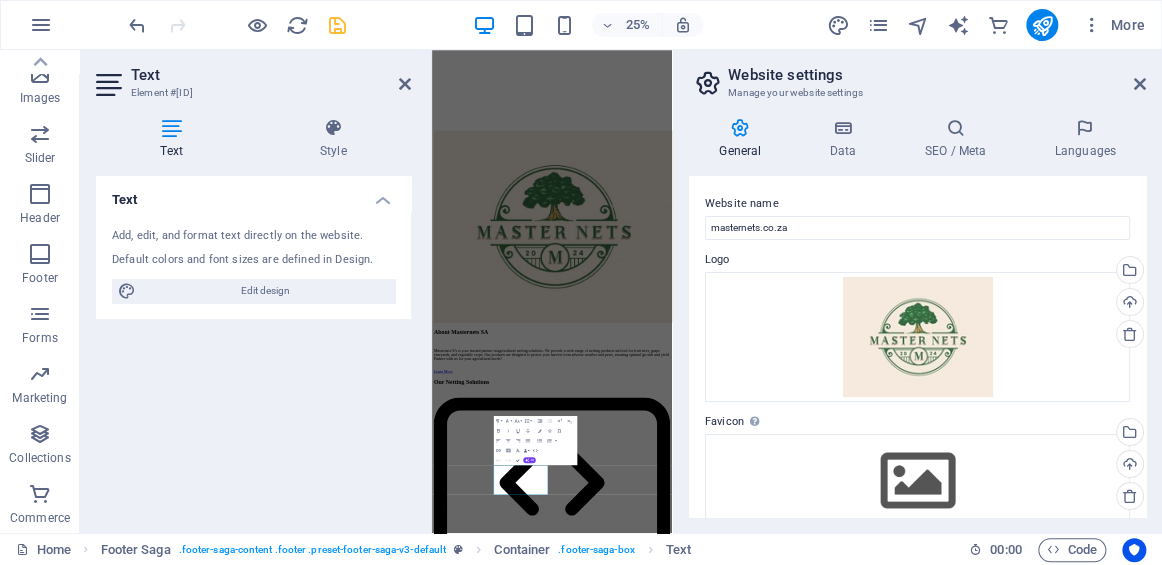 drag, startPoint x: 1140, startPoint y: 224, endPoint x: 1141, endPoint y: 294, distance: 70.00714 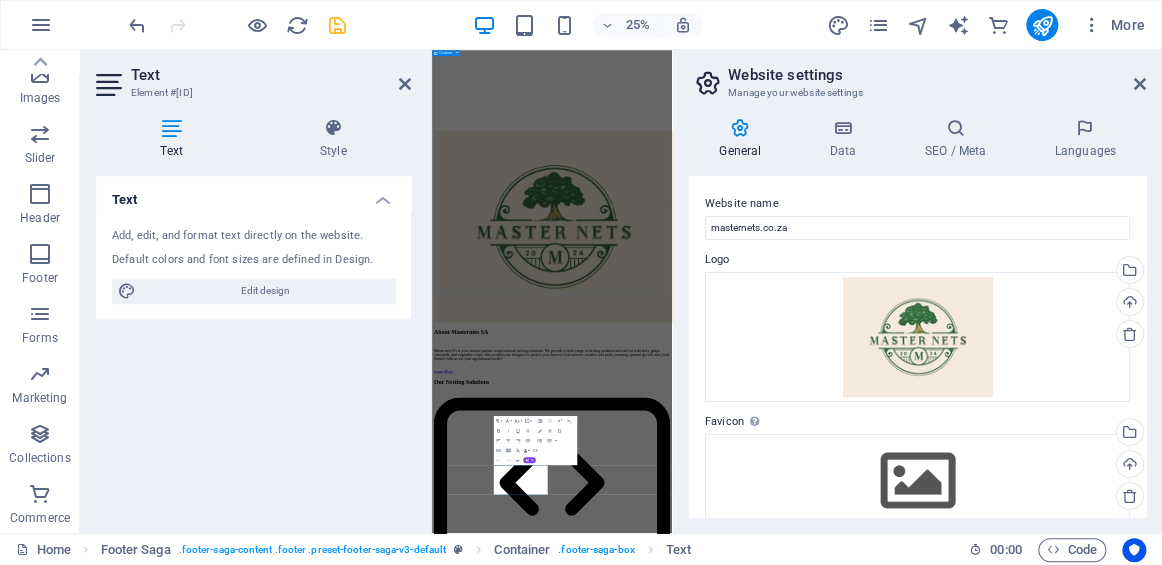 click on "FAQs What types of netting do you offer? We offer hail nets, shade nets, and bird nets suitable for various agricultural applications. How can your netting products benefit my crops? Our netting solutions protect crops from extreme weather, pests, and birds, ultimately improving yield and quality. Do you provide custom netting solutions? Yes, we can create custom netting products tailored to your specific agricultural needs. What sizes of nets are available? We offer a variety of sizes to accommodate different crops and applications. How do I place an order? You can place an order by contacting us through our website or giving us a call. What is the expected delivery time? Delivery times vary based on the product and order size, but we aim to deliver as quickly as possible." at bounding box center [921, 11689] 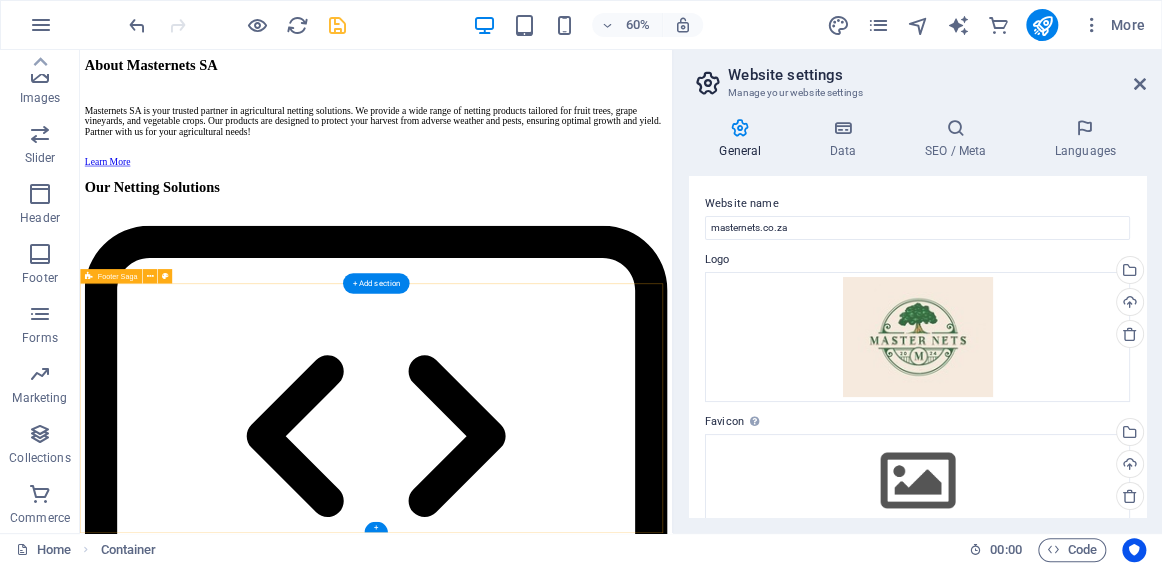 scroll, scrollTop: 2246, scrollLeft: 0, axis: vertical 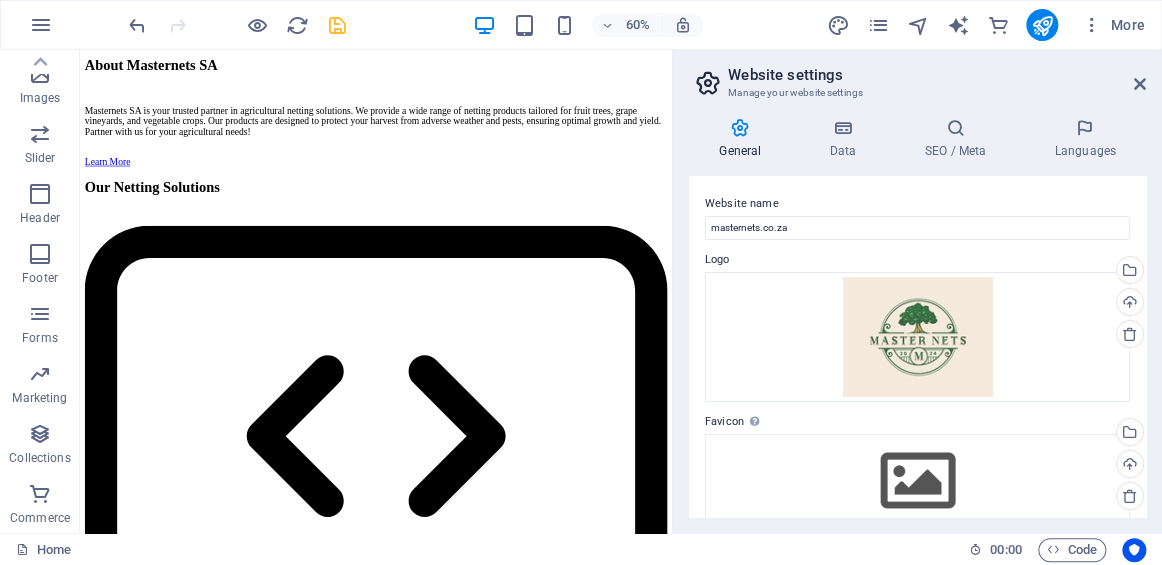 drag, startPoint x: 1056, startPoint y: 507, endPoint x: 751, endPoint y: 510, distance: 305.01474 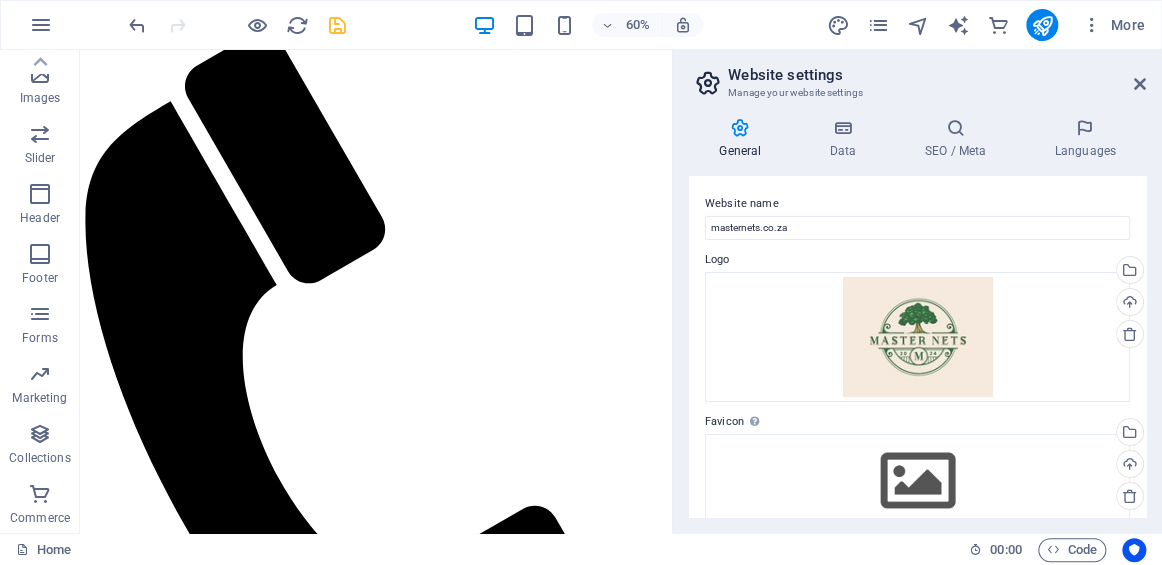 scroll, scrollTop: 0, scrollLeft: 0, axis: both 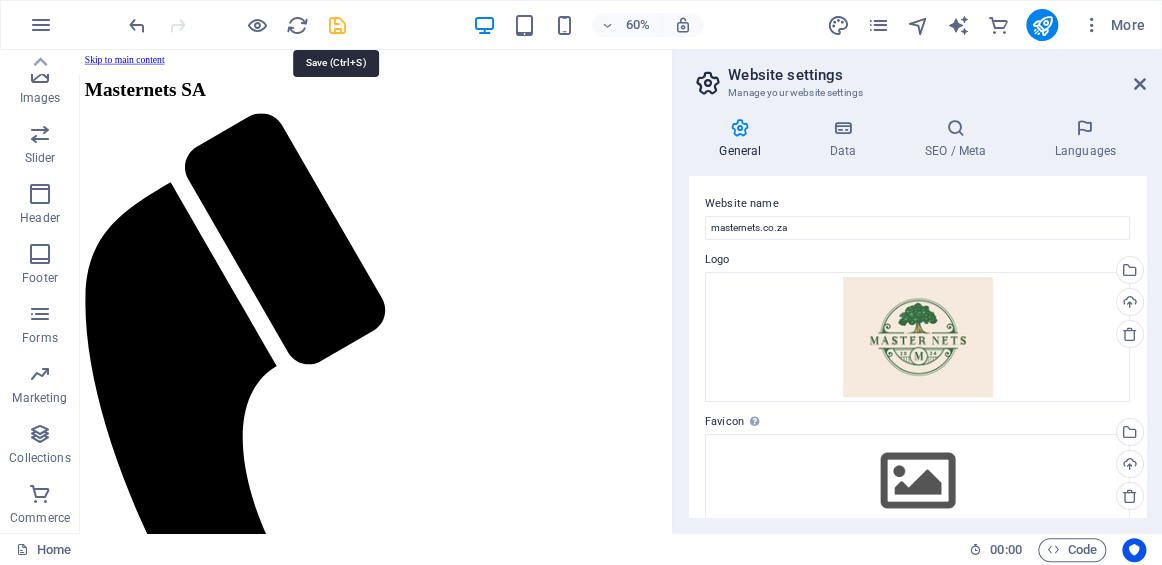 click at bounding box center [337, 25] 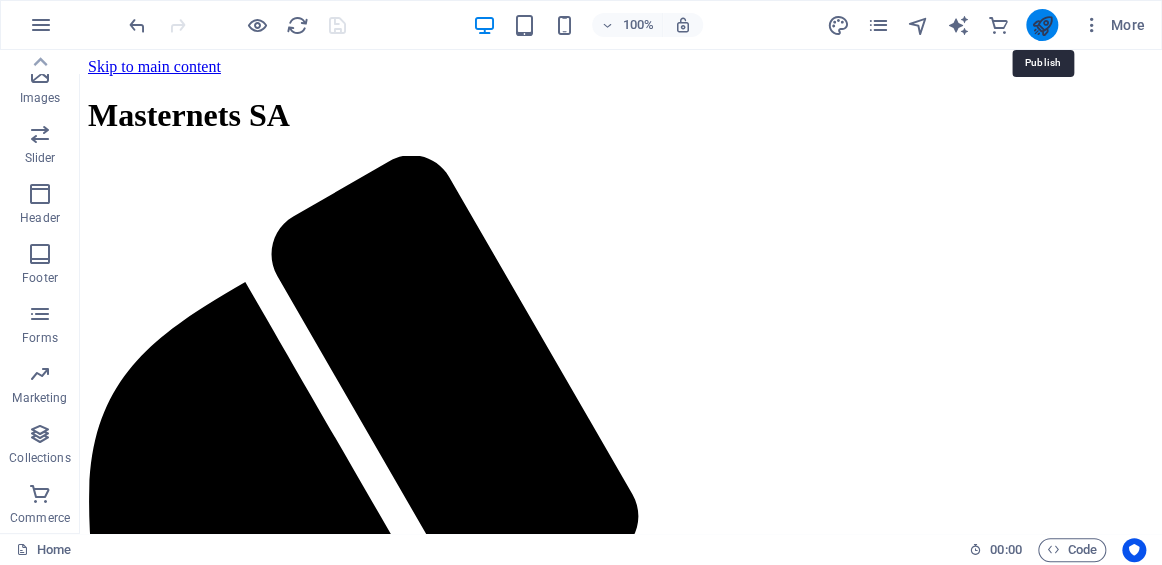 click at bounding box center (1041, 25) 